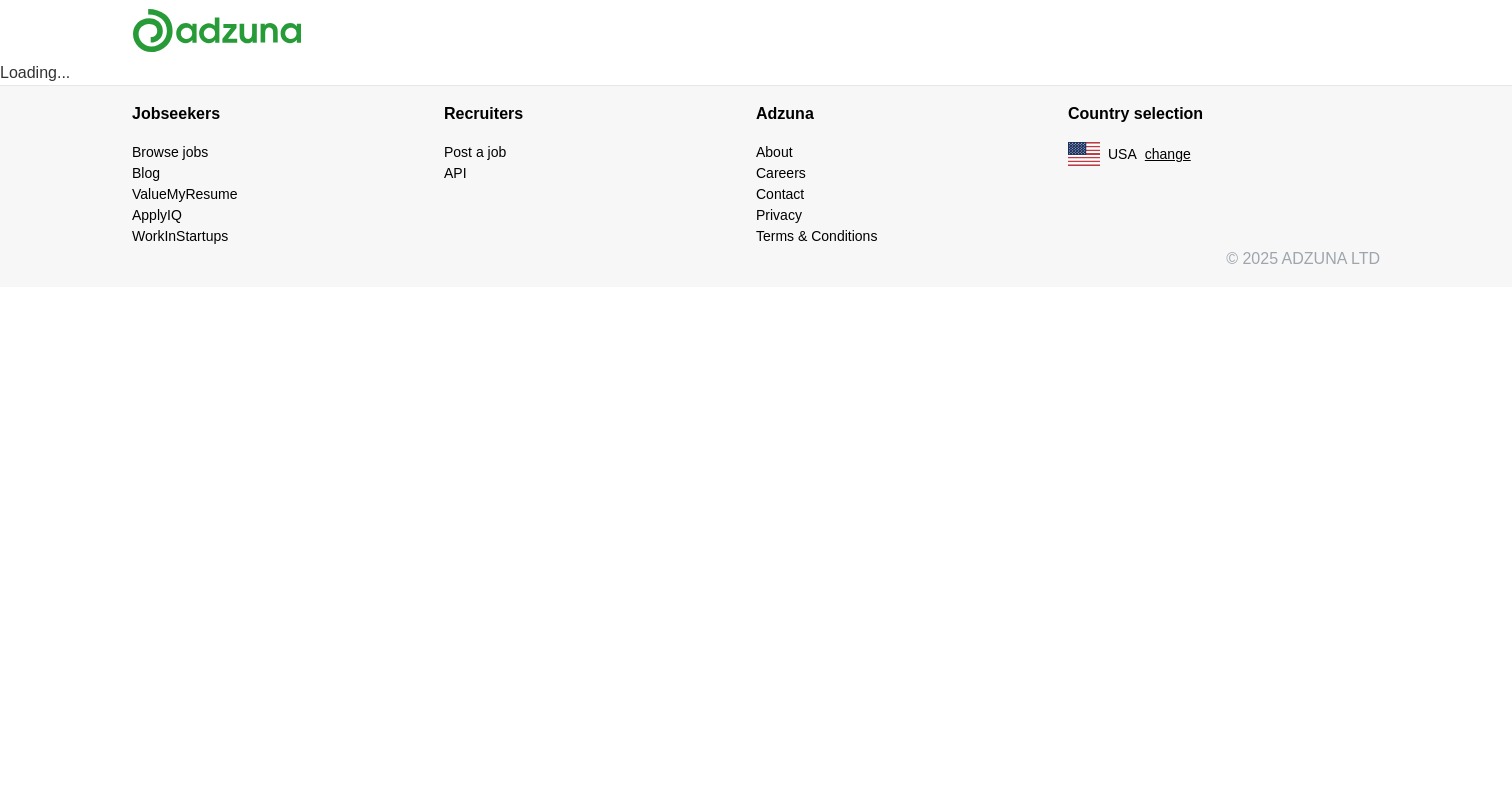 scroll, scrollTop: 0, scrollLeft: 0, axis: both 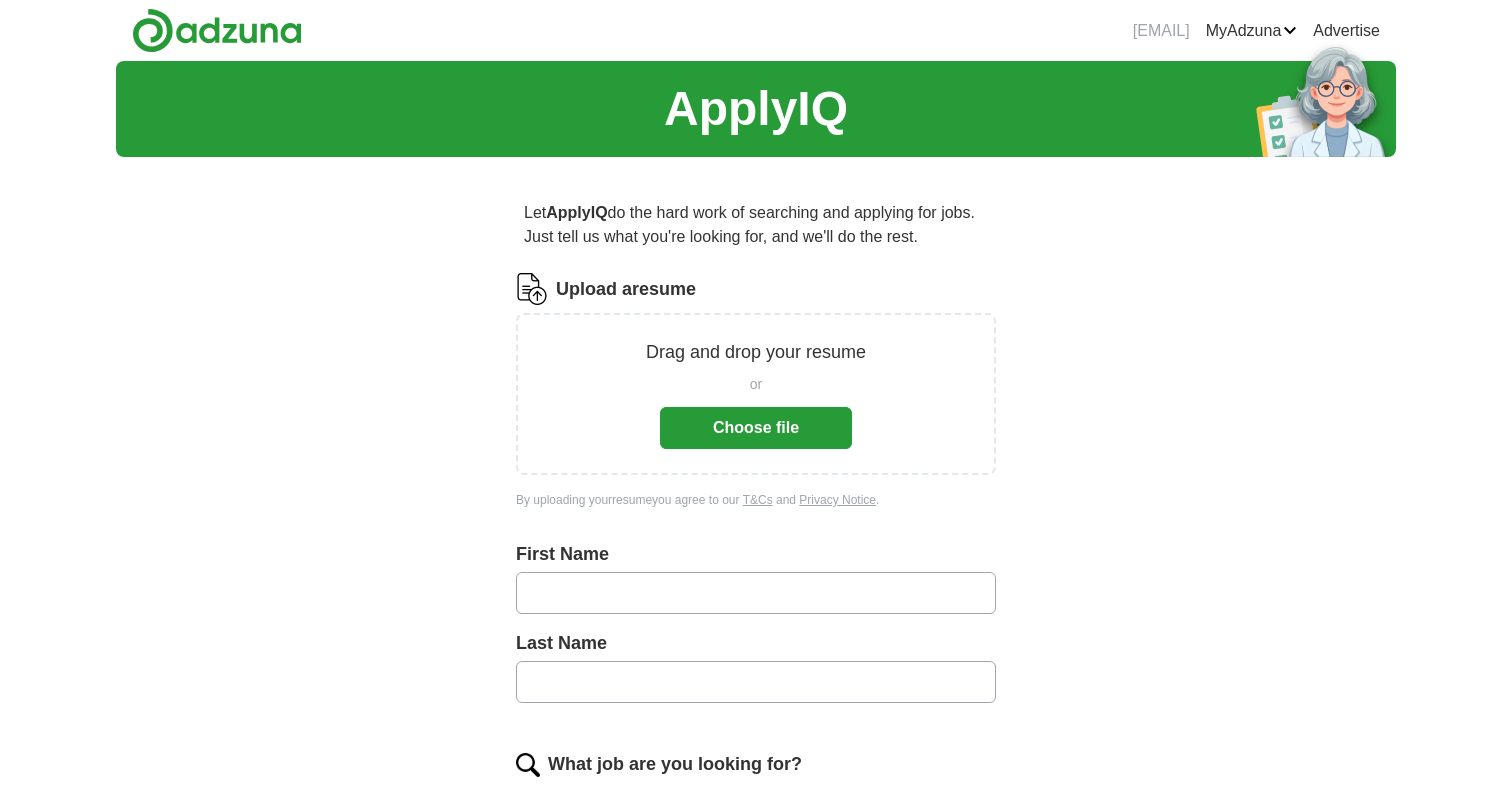 click on "Choose file" at bounding box center [756, 428] 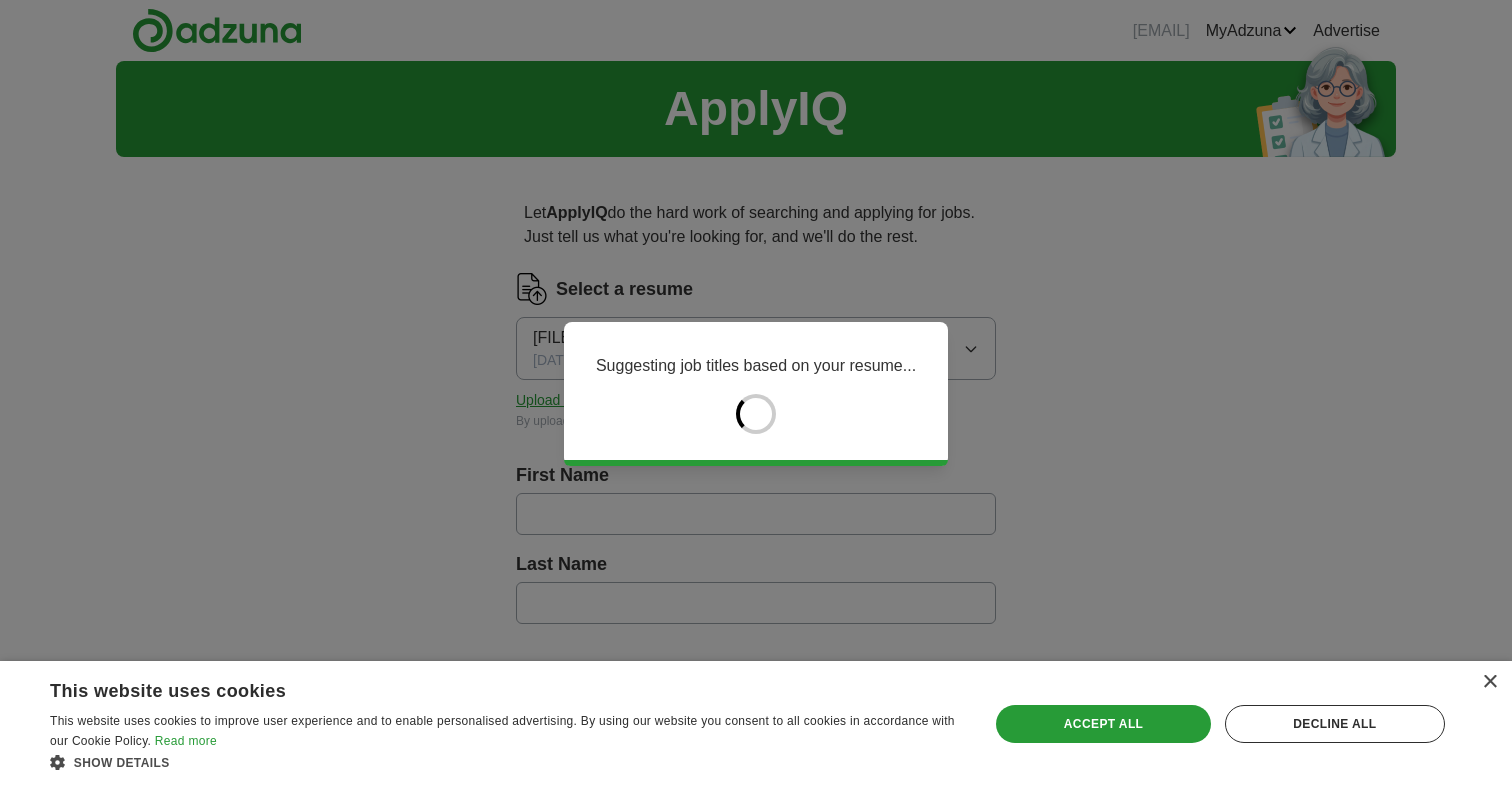 type on "*****" 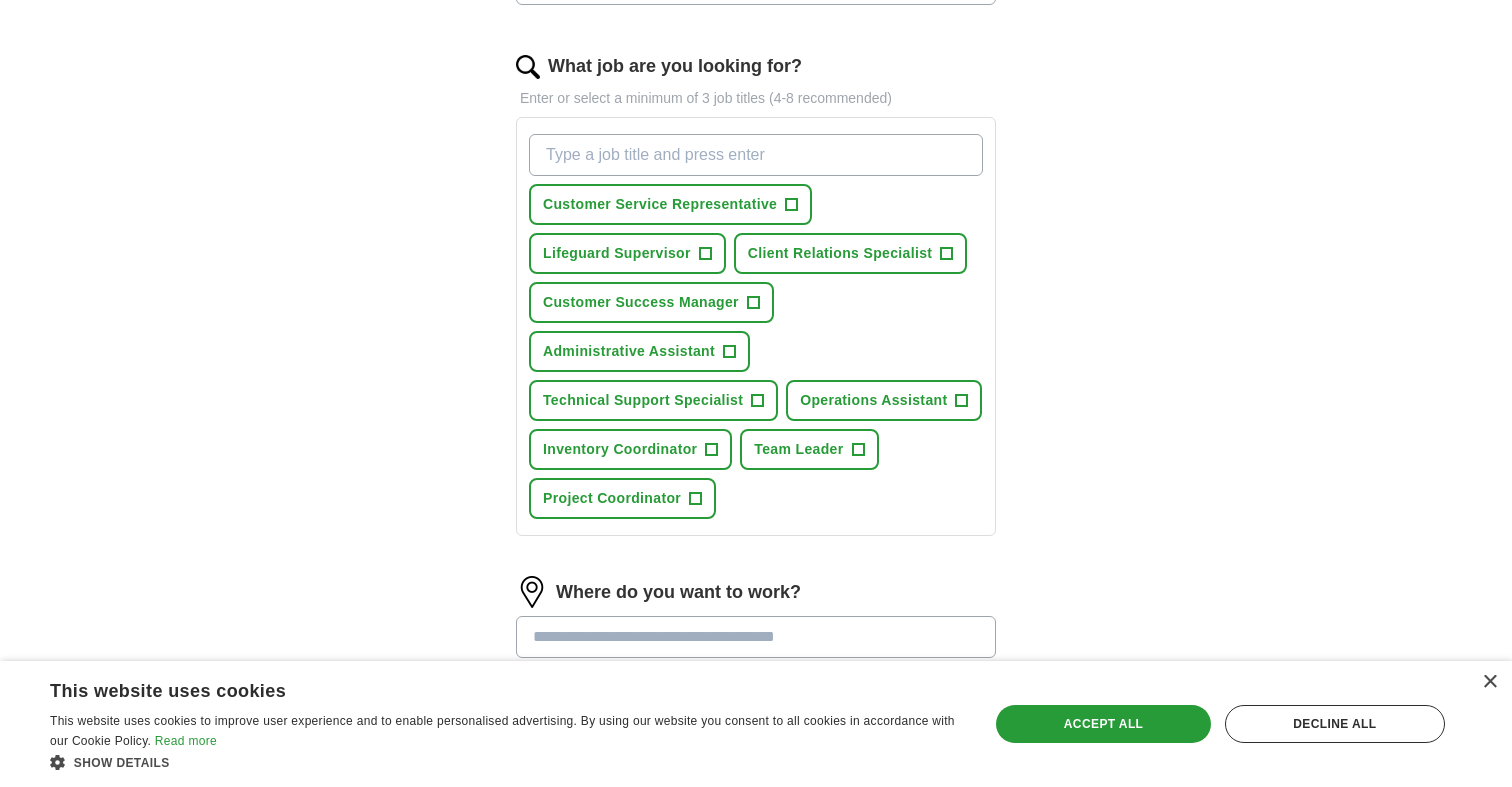 scroll, scrollTop: 579, scrollLeft: 0, axis: vertical 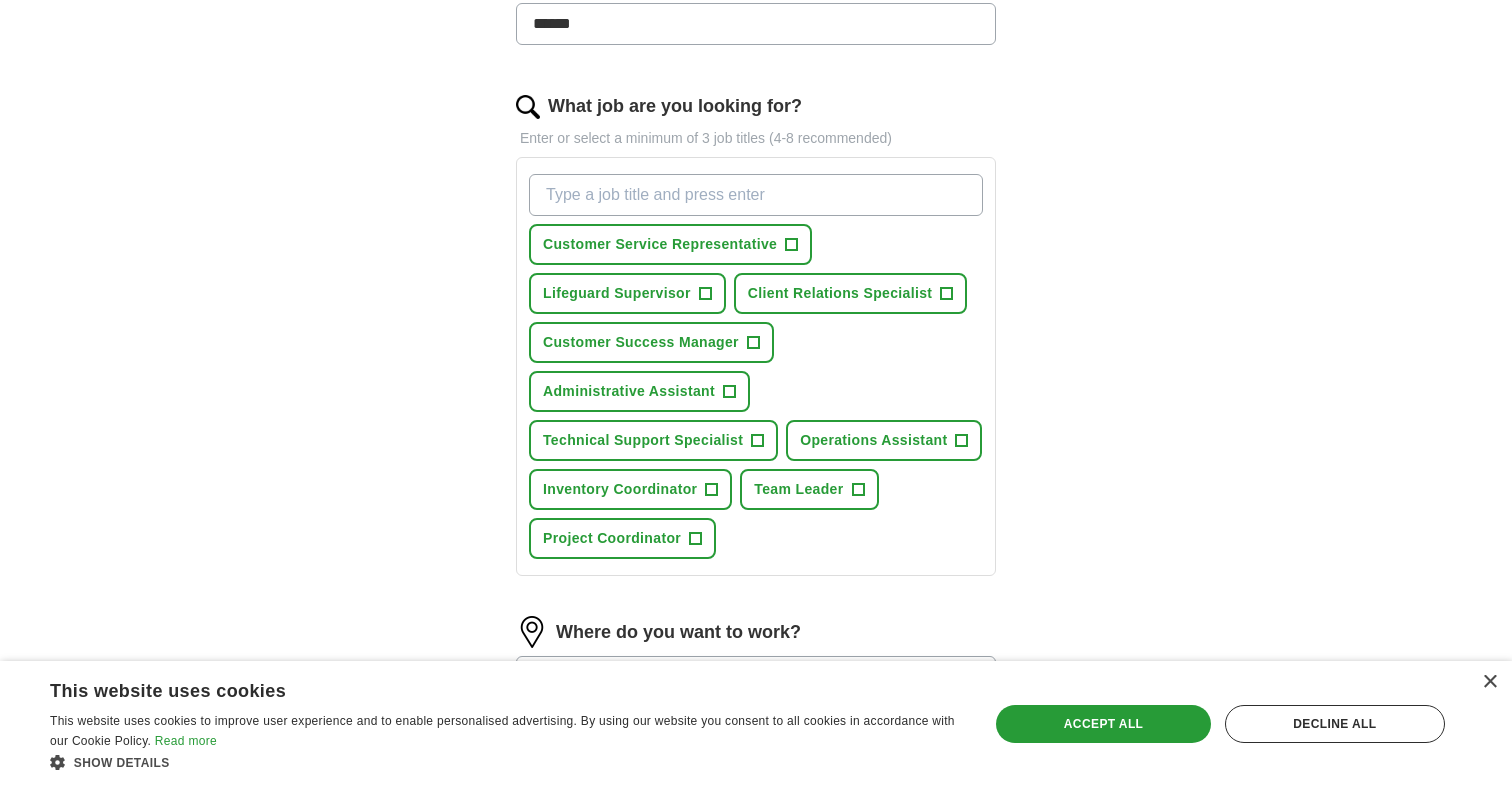 click on "What job are you looking for?" at bounding box center [756, 195] 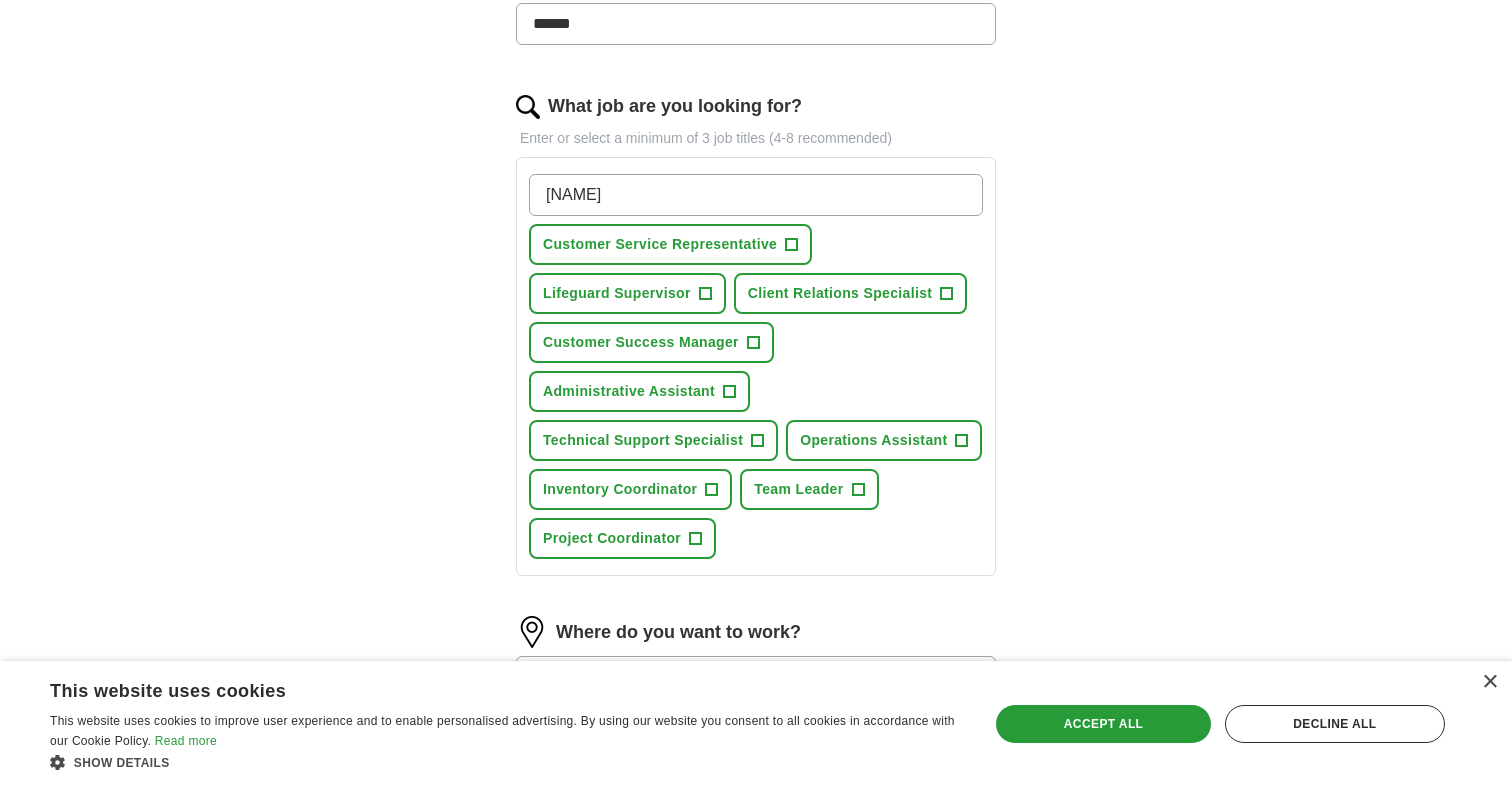 type on "[NAME]" 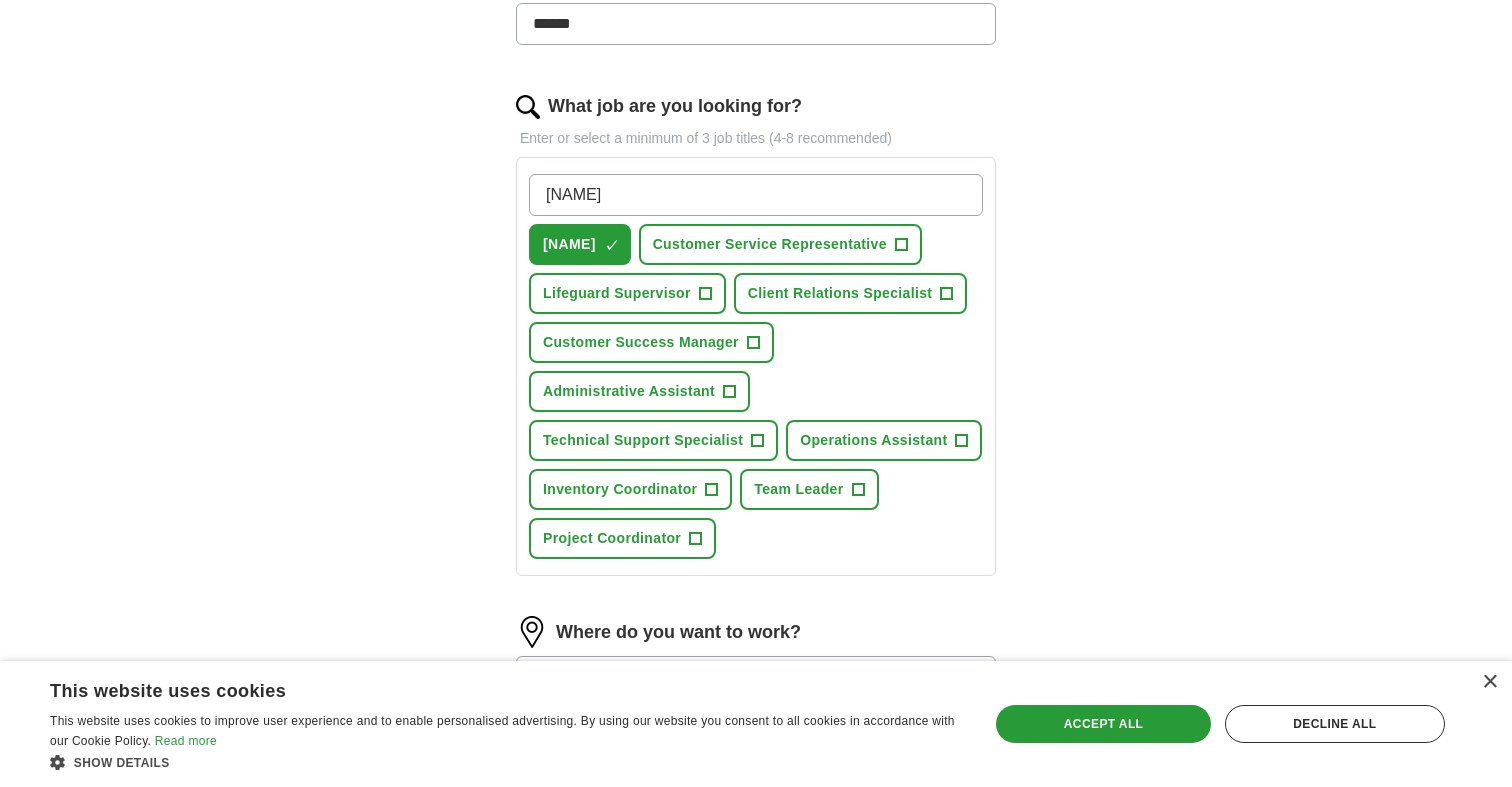 type on "[NAME]" 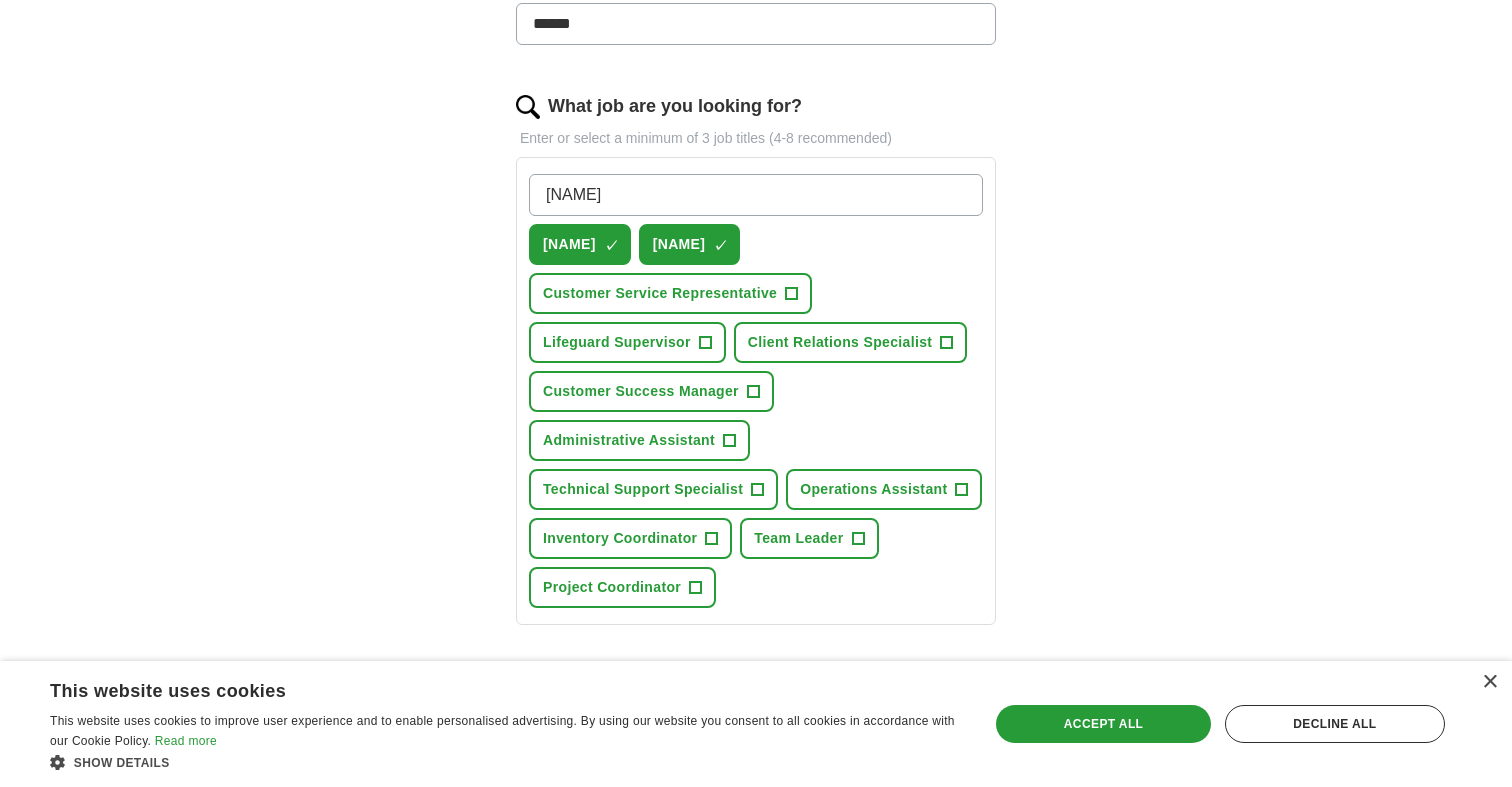 type on "[NAME]" 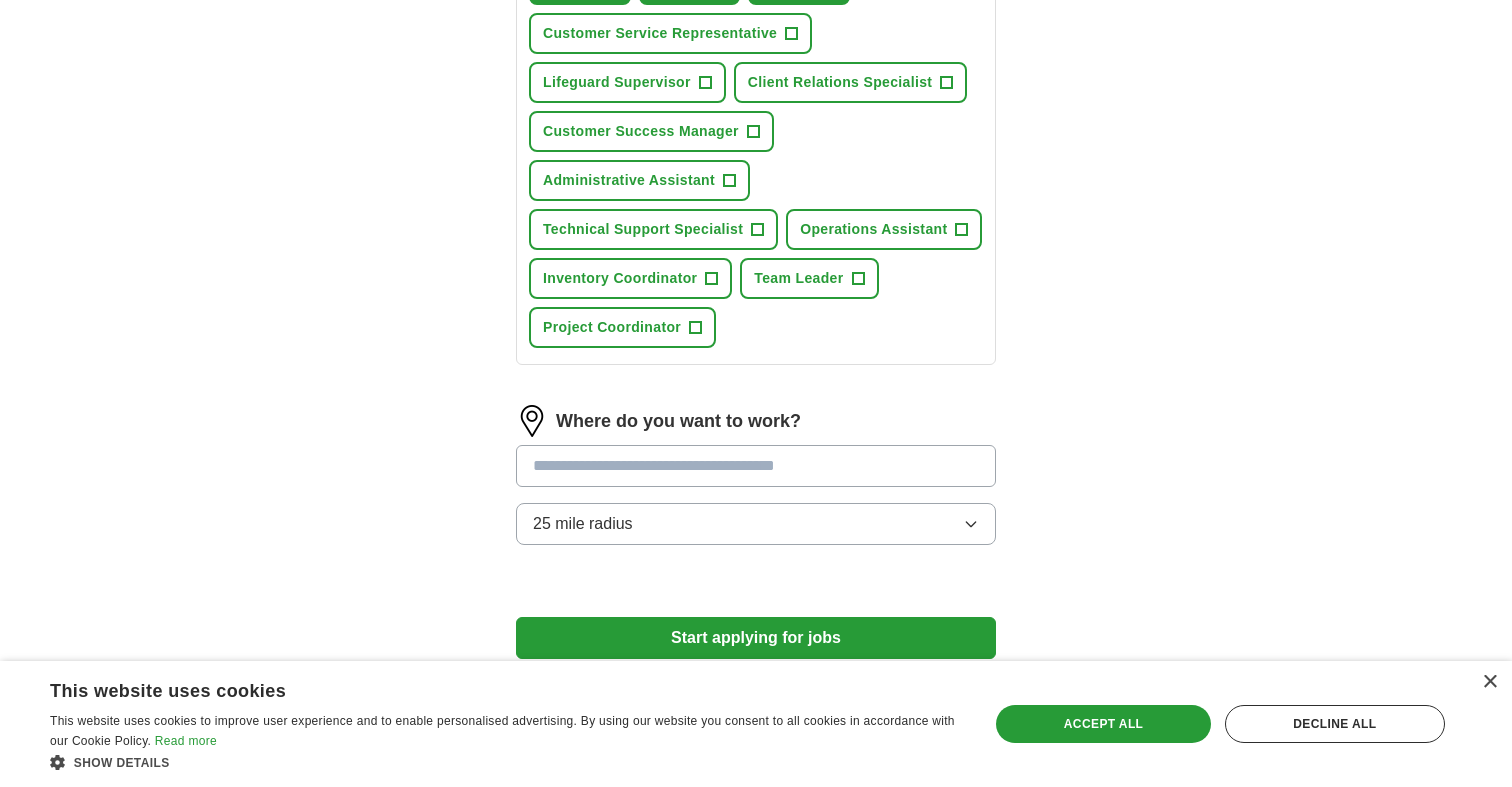 scroll, scrollTop: 851, scrollLeft: 0, axis: vertical 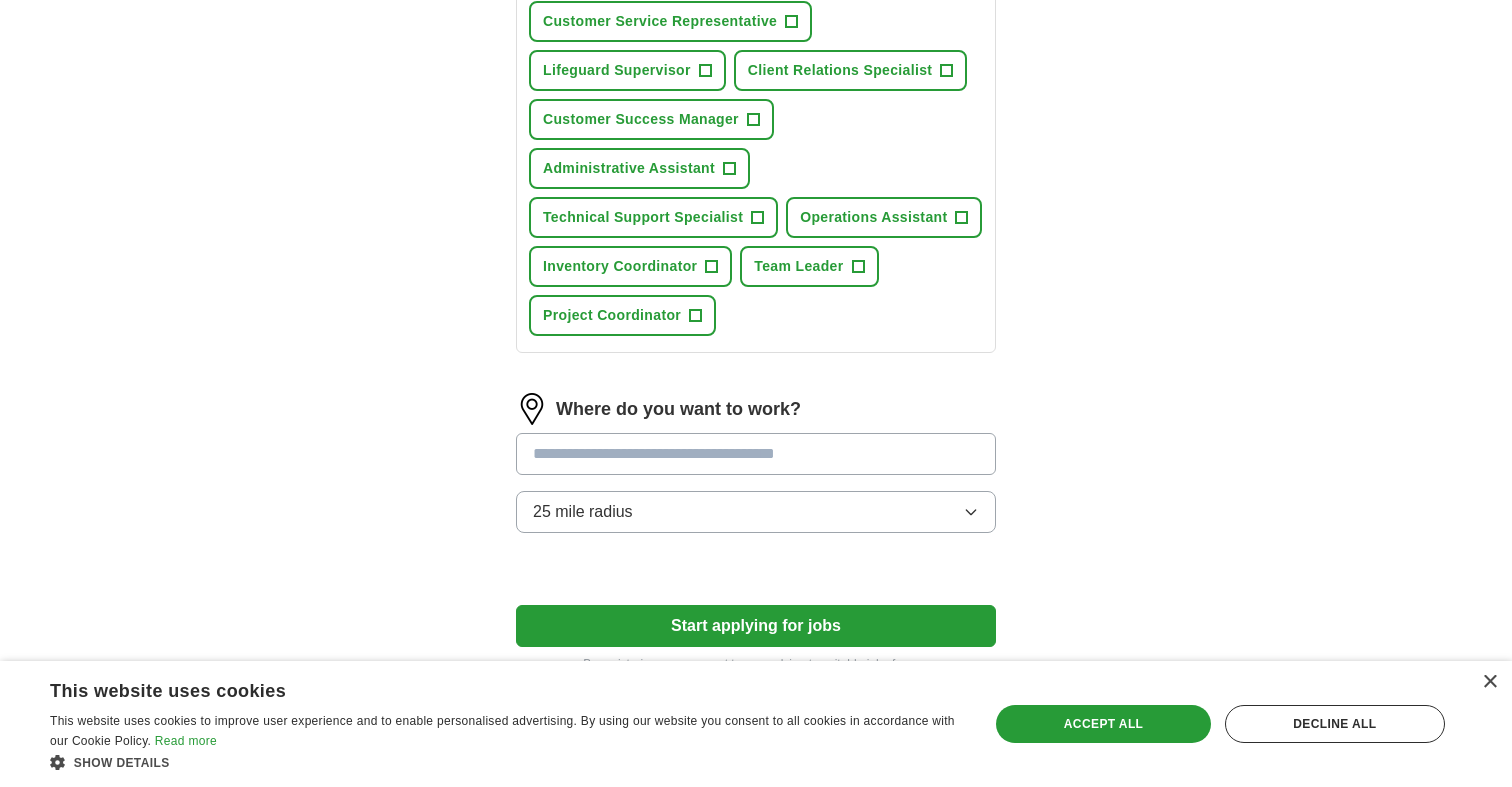 click at bounding box center (756, 454) 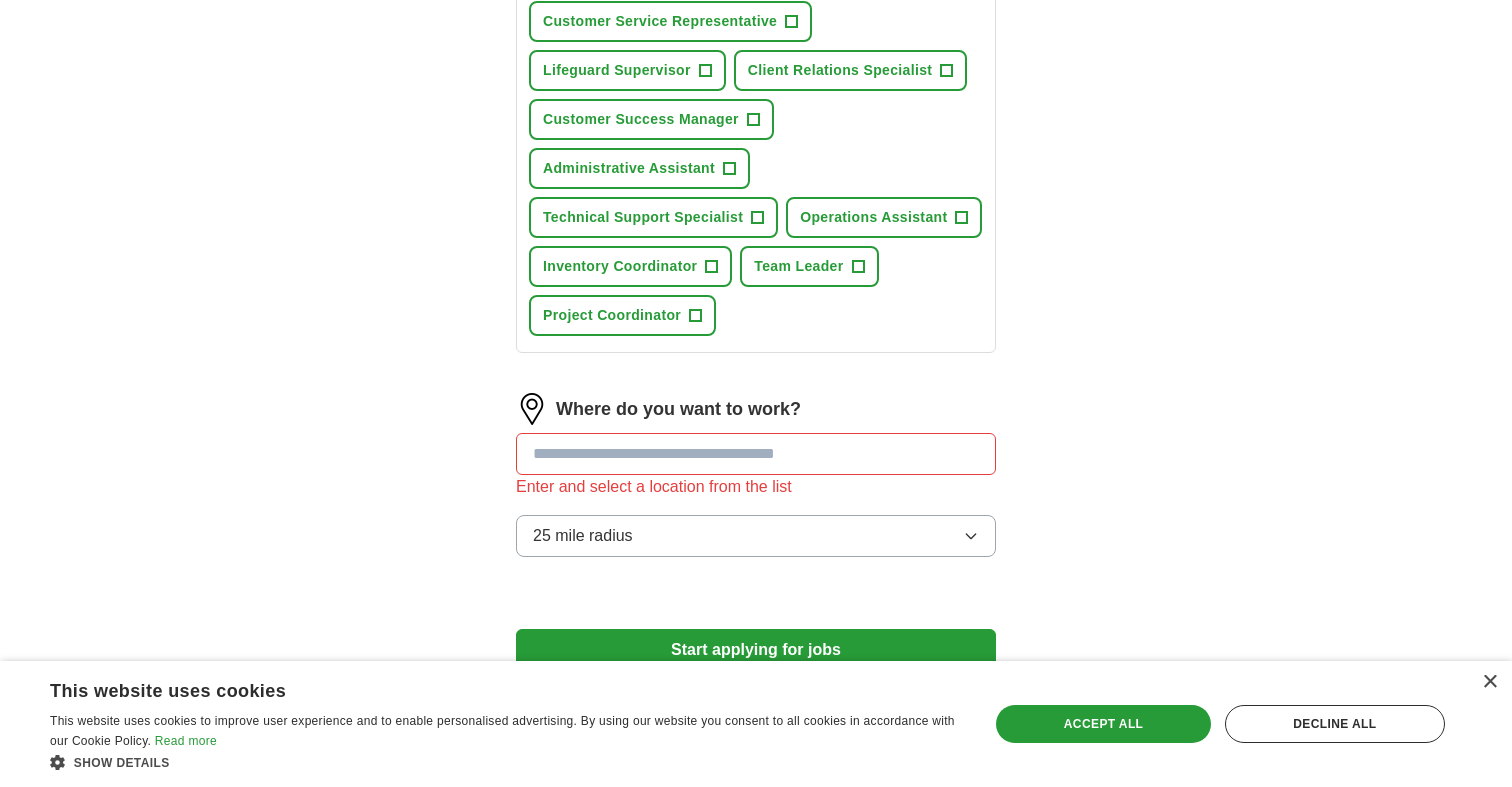 click on "25 mile radius" at bounding box center [756, 536] 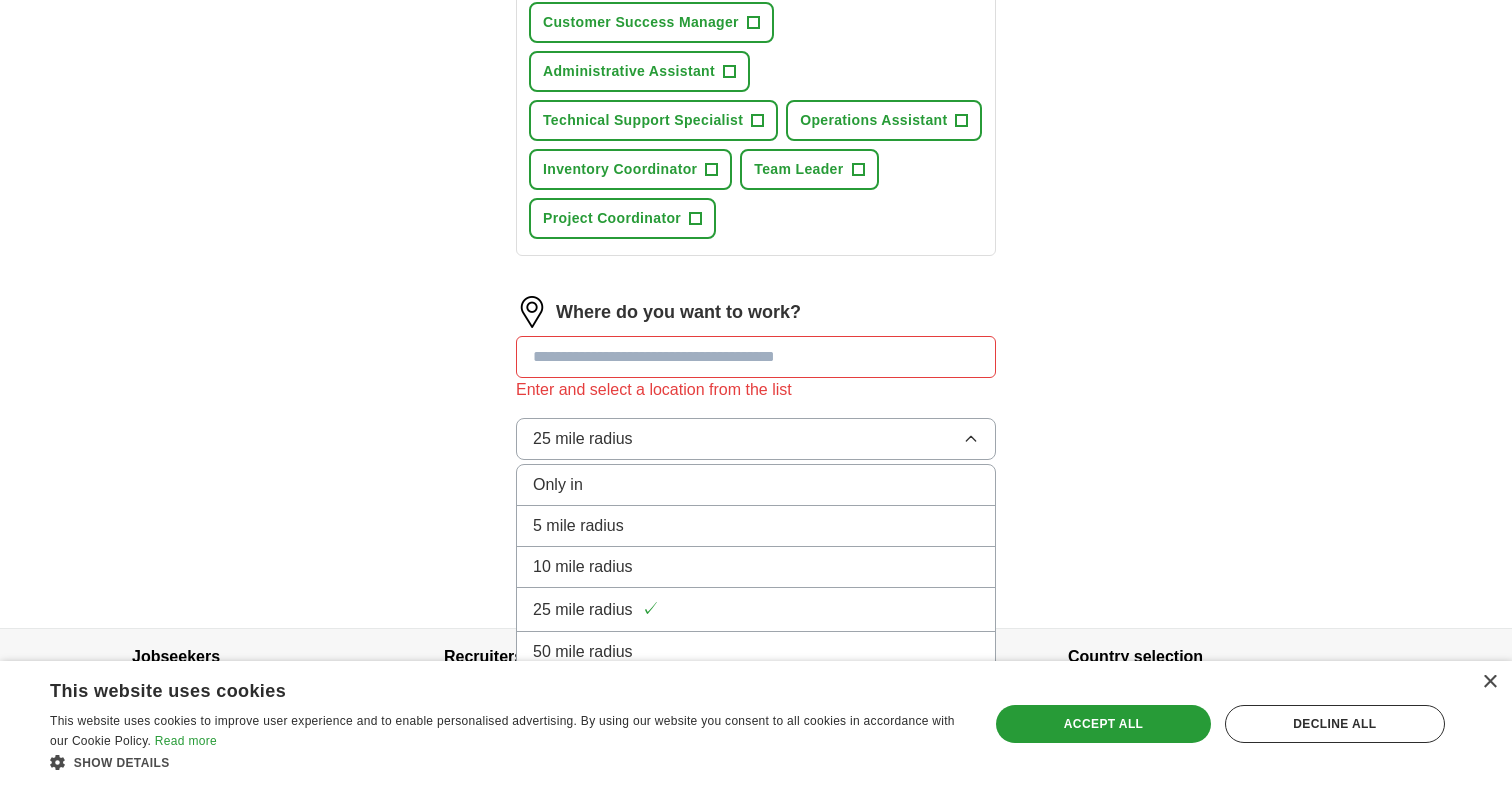scroll, scrollTop: 960, scrollLeft: 0, axis: vertical 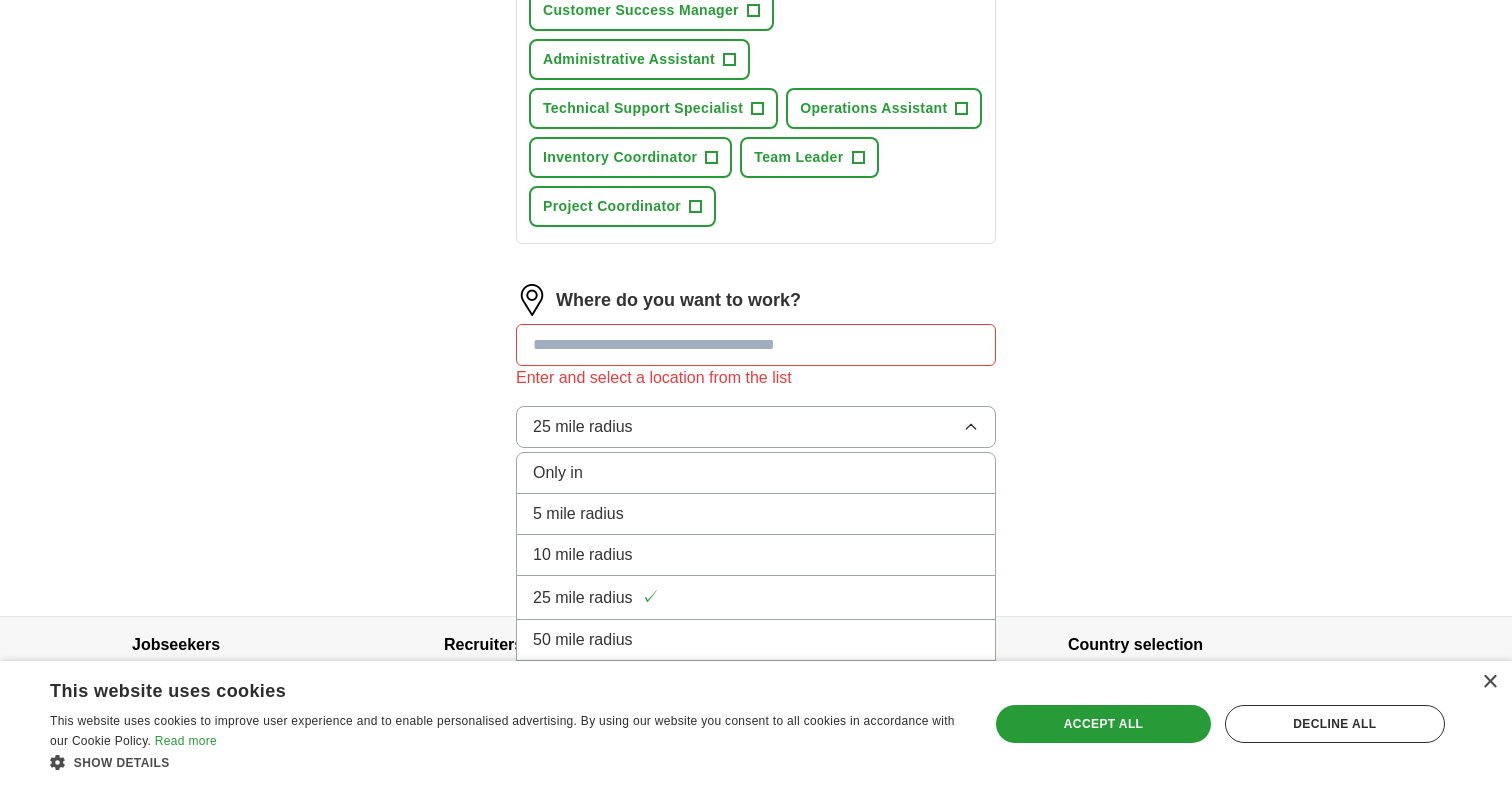 click on "10 mile radius" at bounding box center [756, 555] 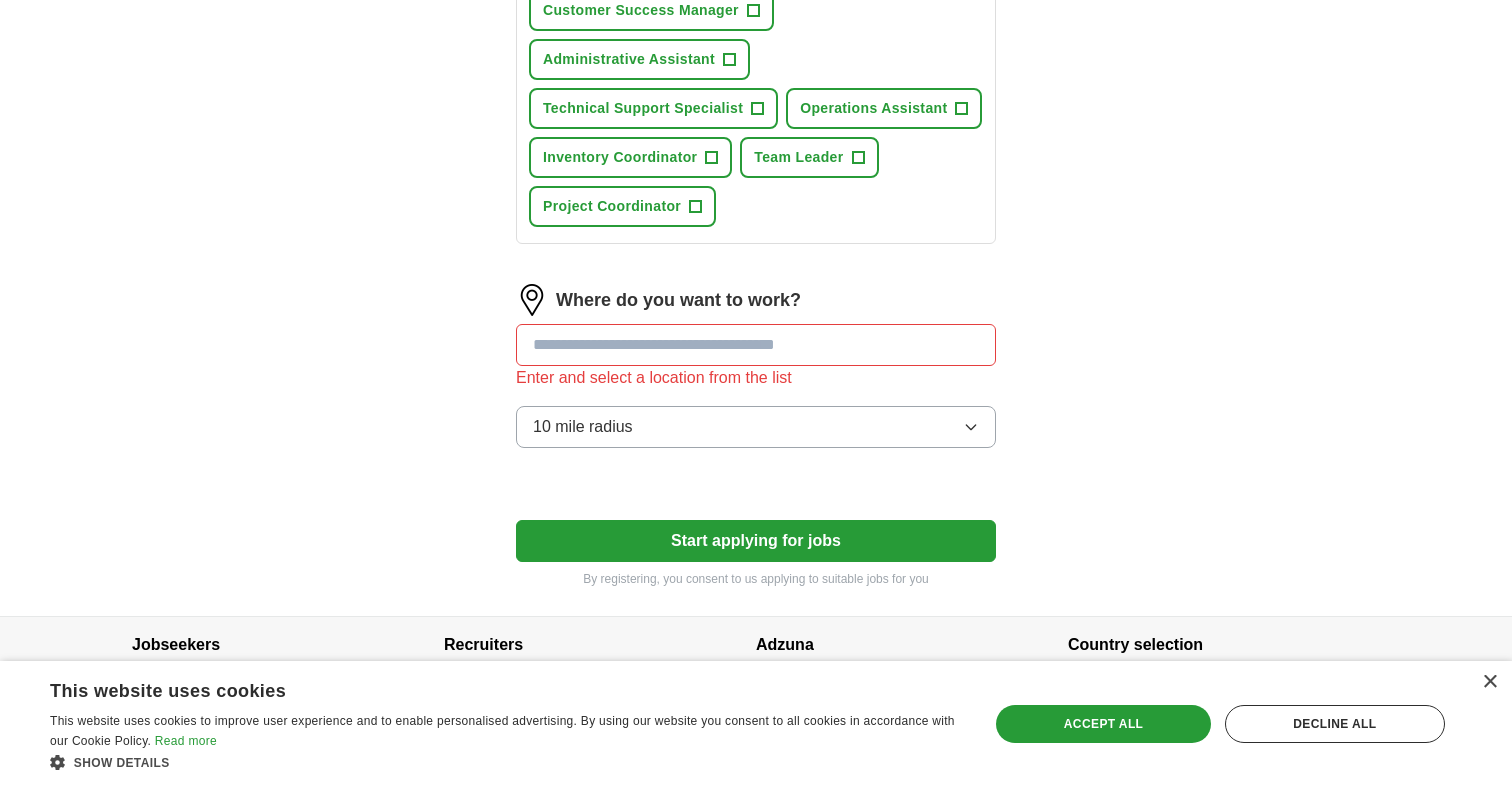 click at bounding box center (756, 345) 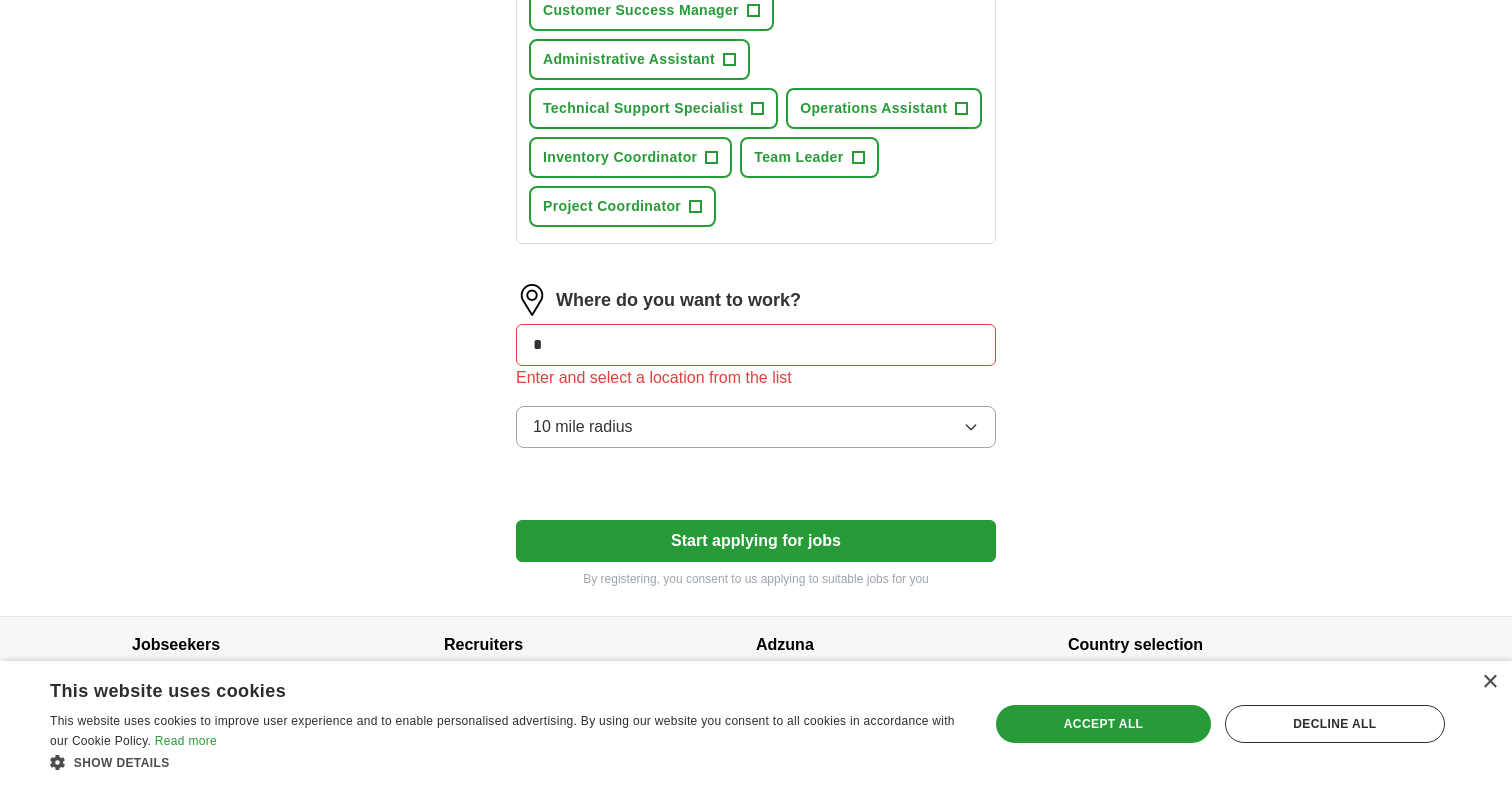 type on "*" 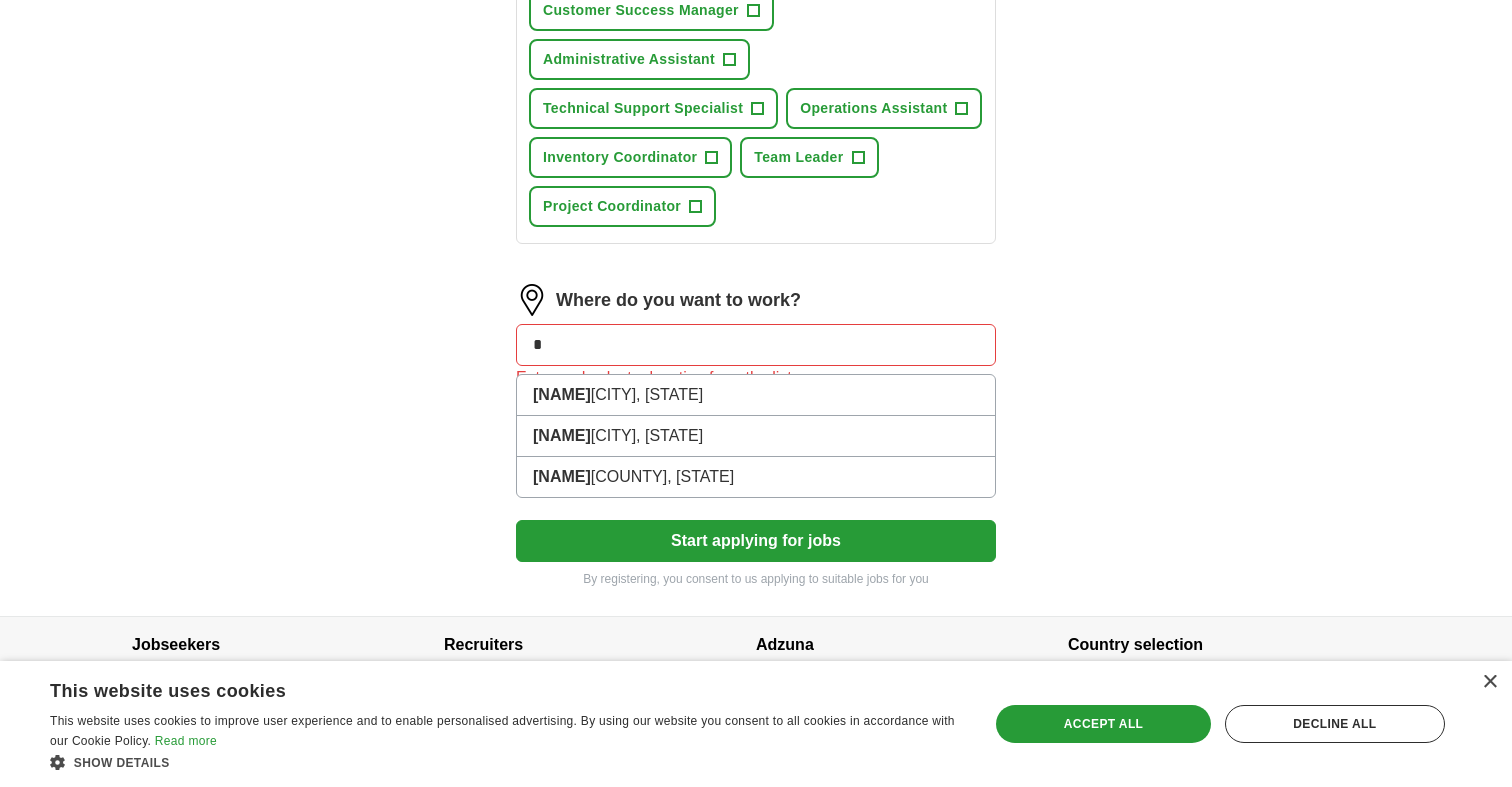 type on "*" 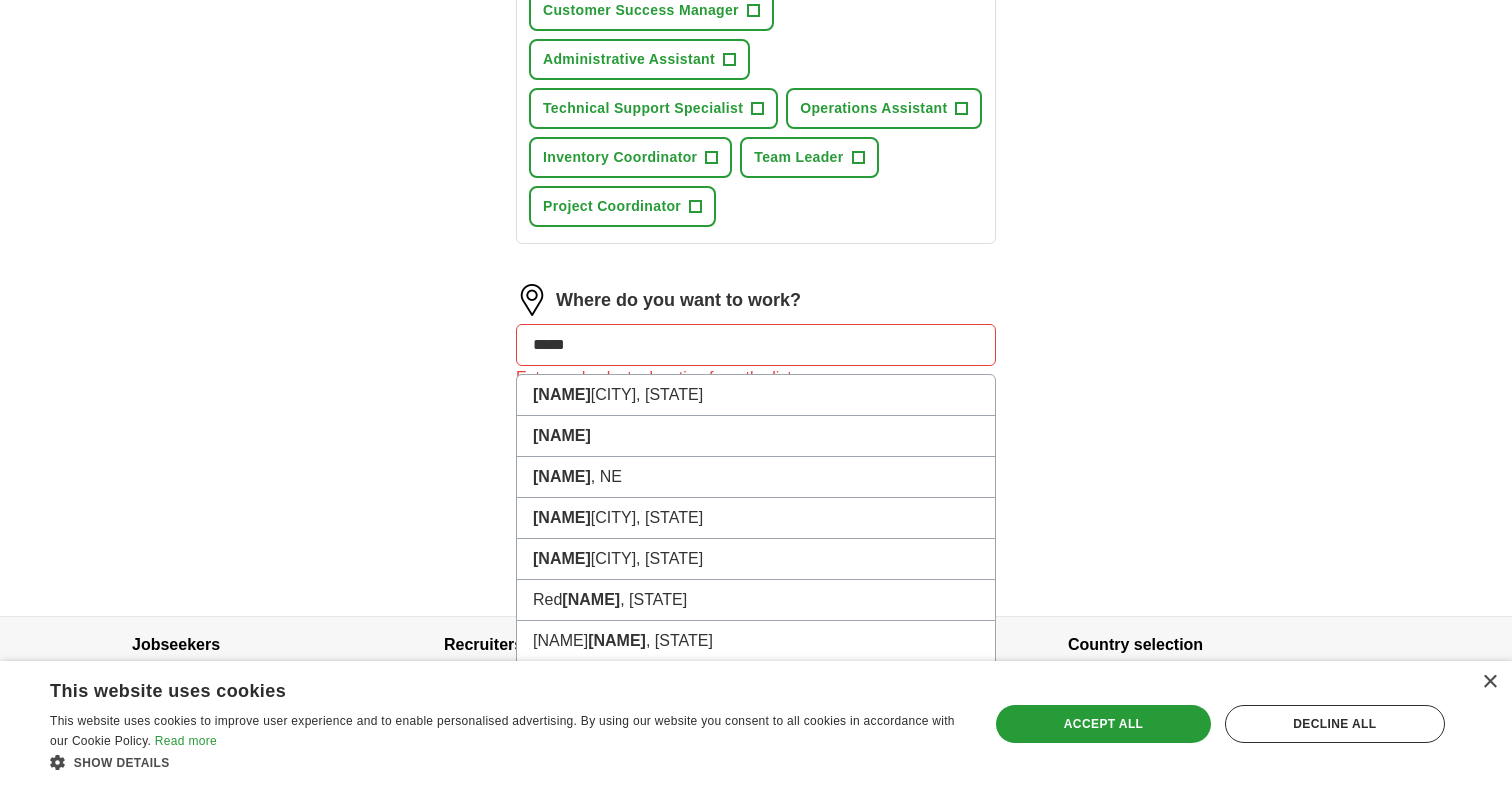 type on "******" 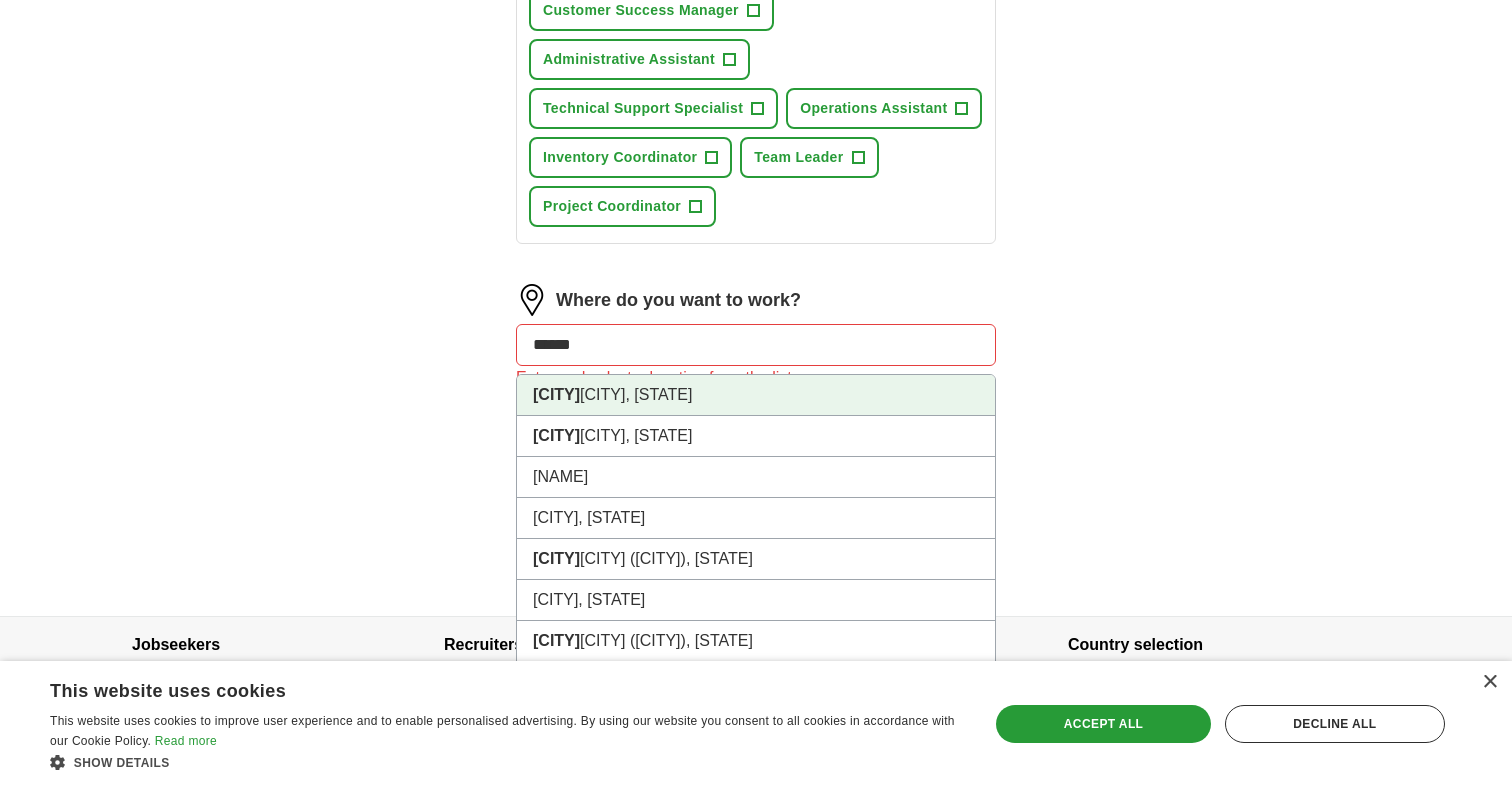 click on "[CITY], [STATE]" at bounding box center (756, 395) 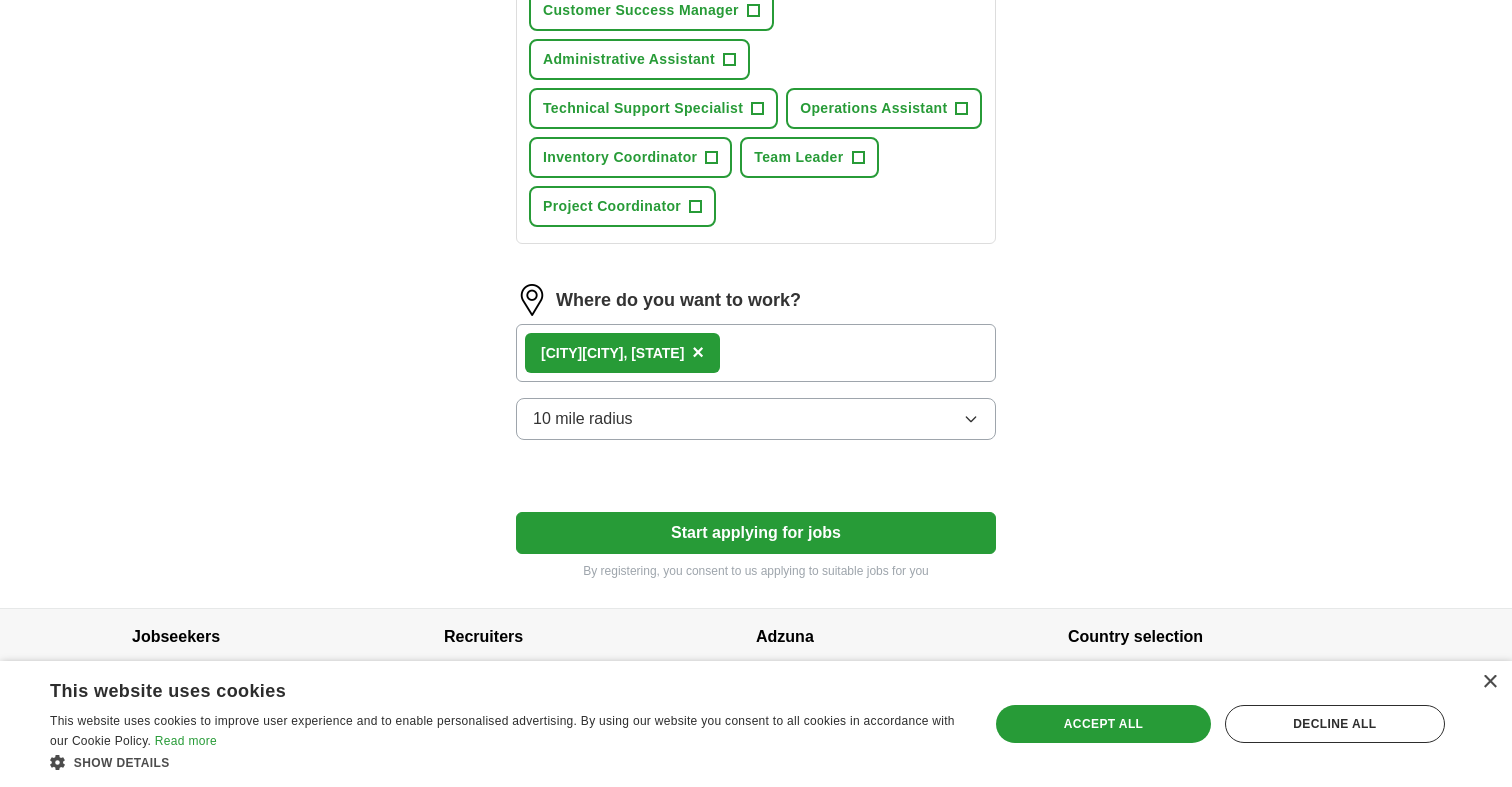 click on "Start applying for jobs" at bounding box center [756, 533] 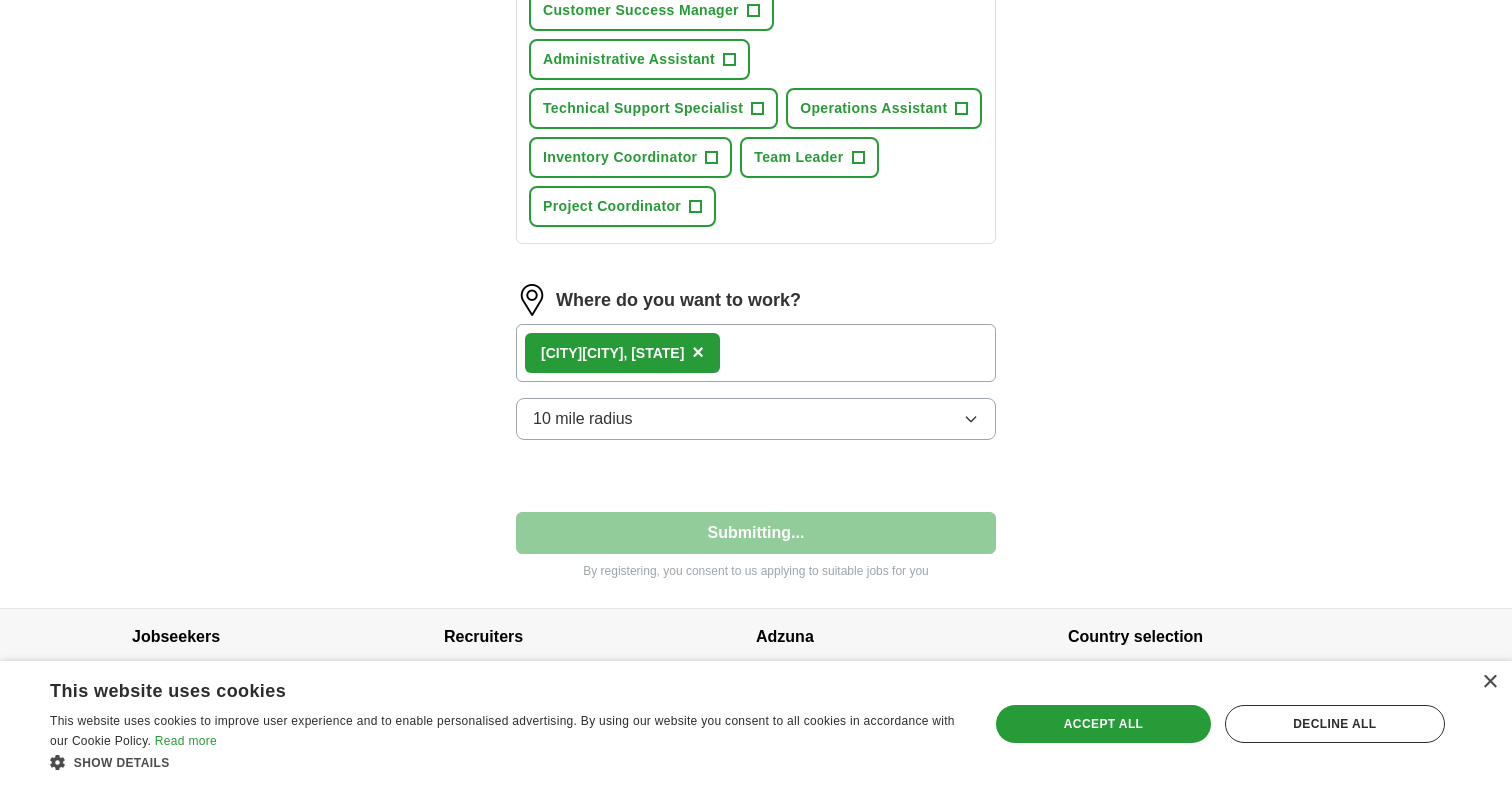 select on "**" 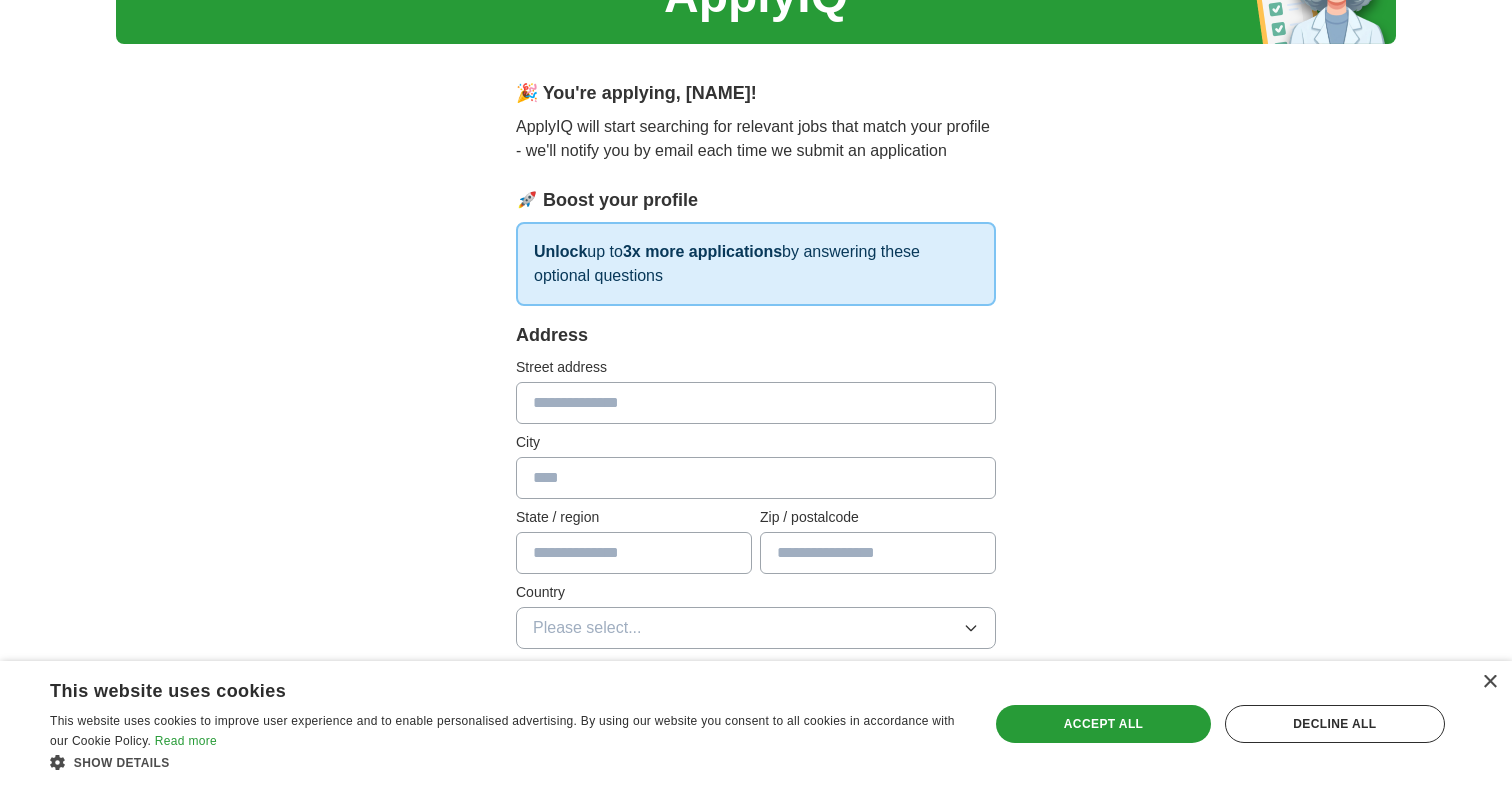 scroll, scrollTop: 124, scrollLeft: 0, axis: vertical 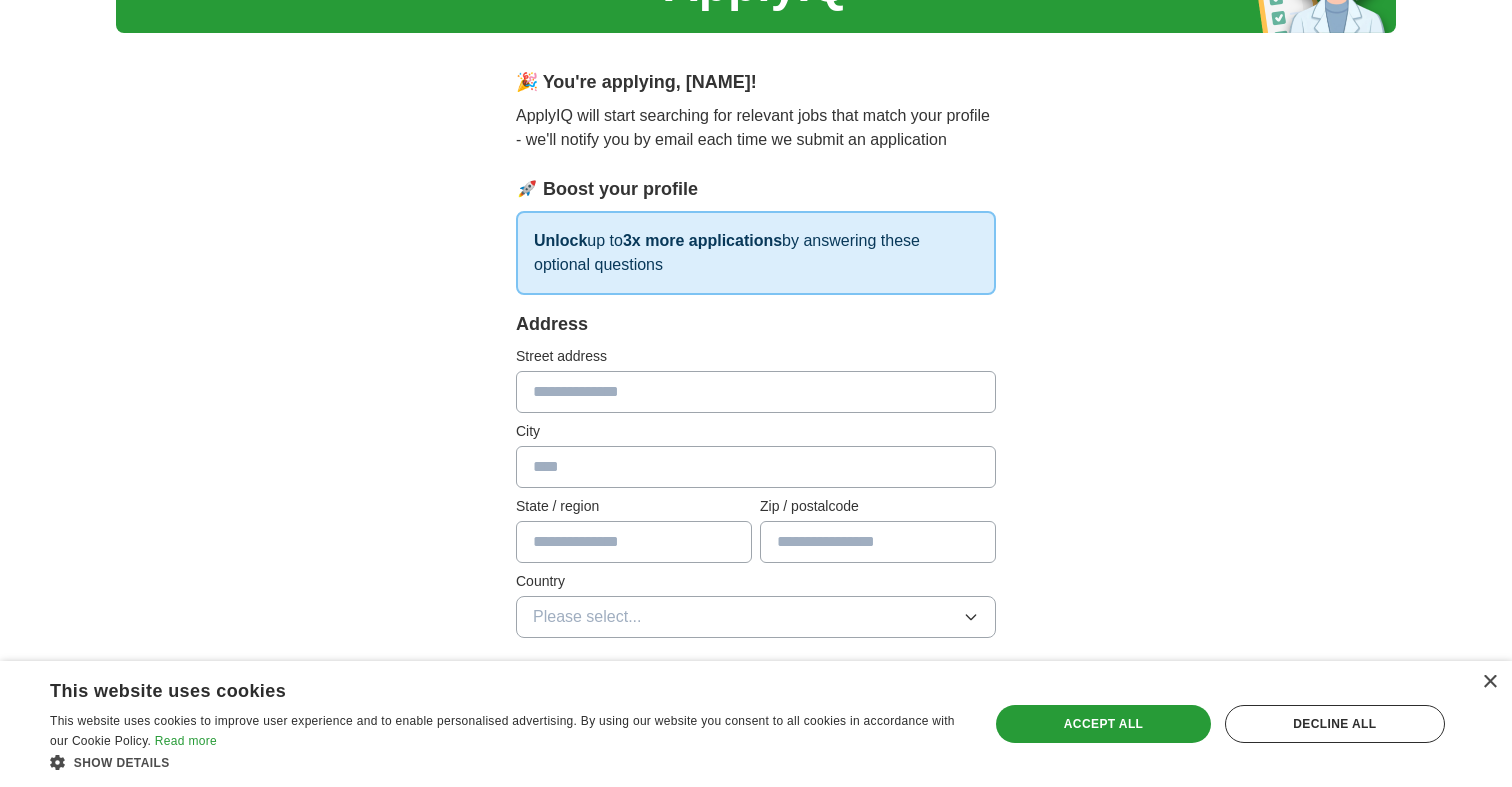 click at bounding box center [756, 392] 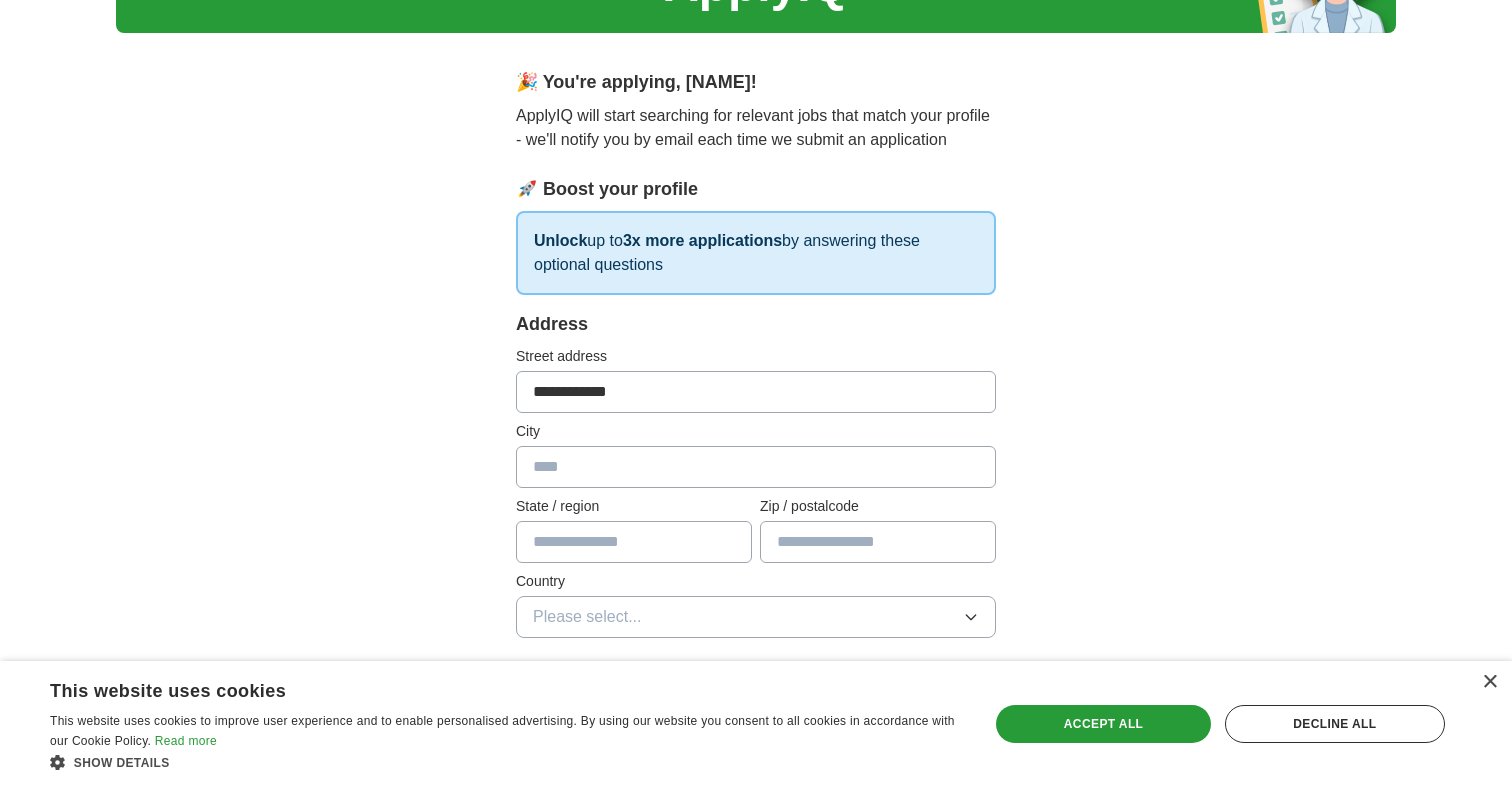 type on "********" 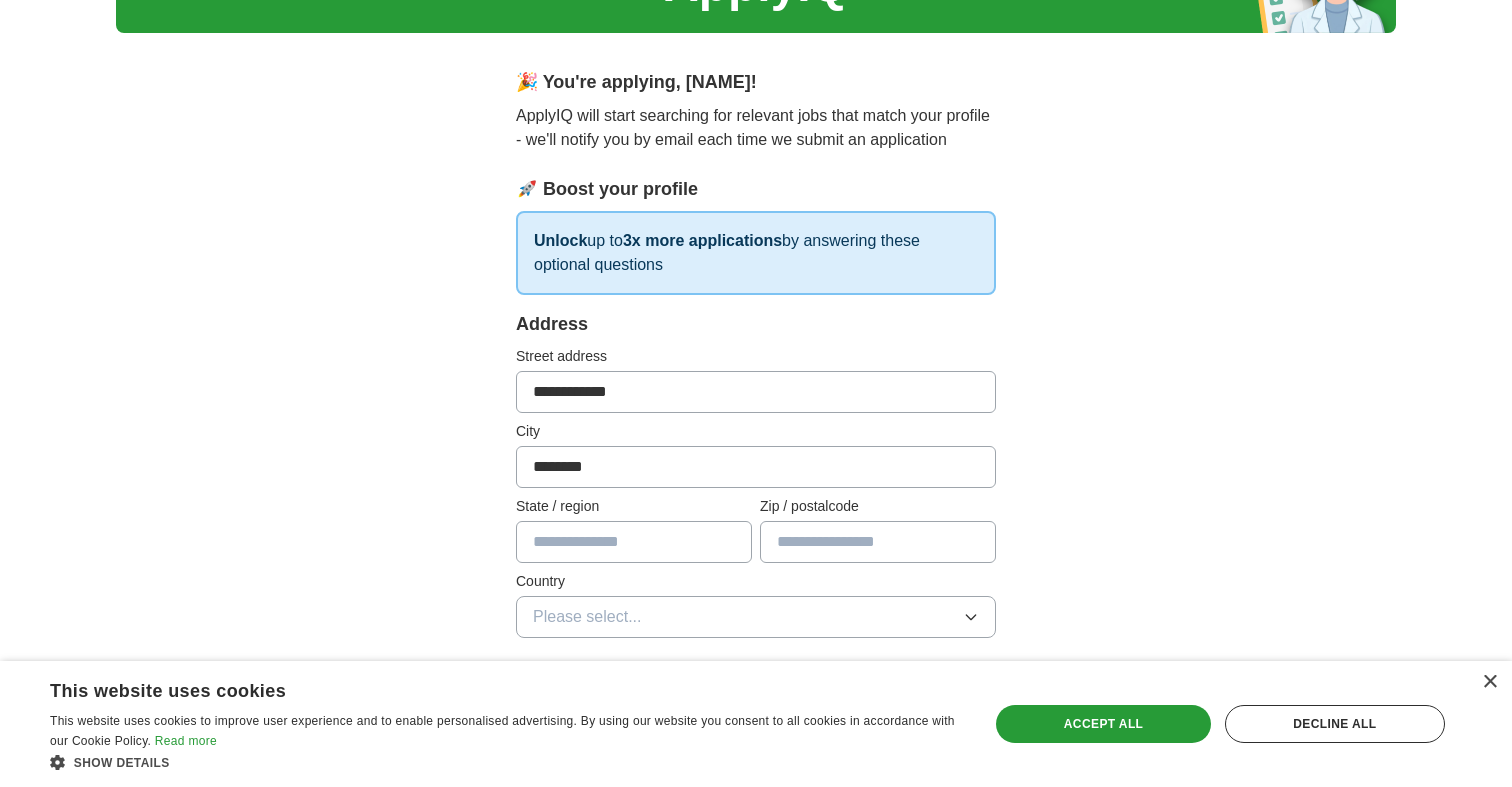 type on "********" 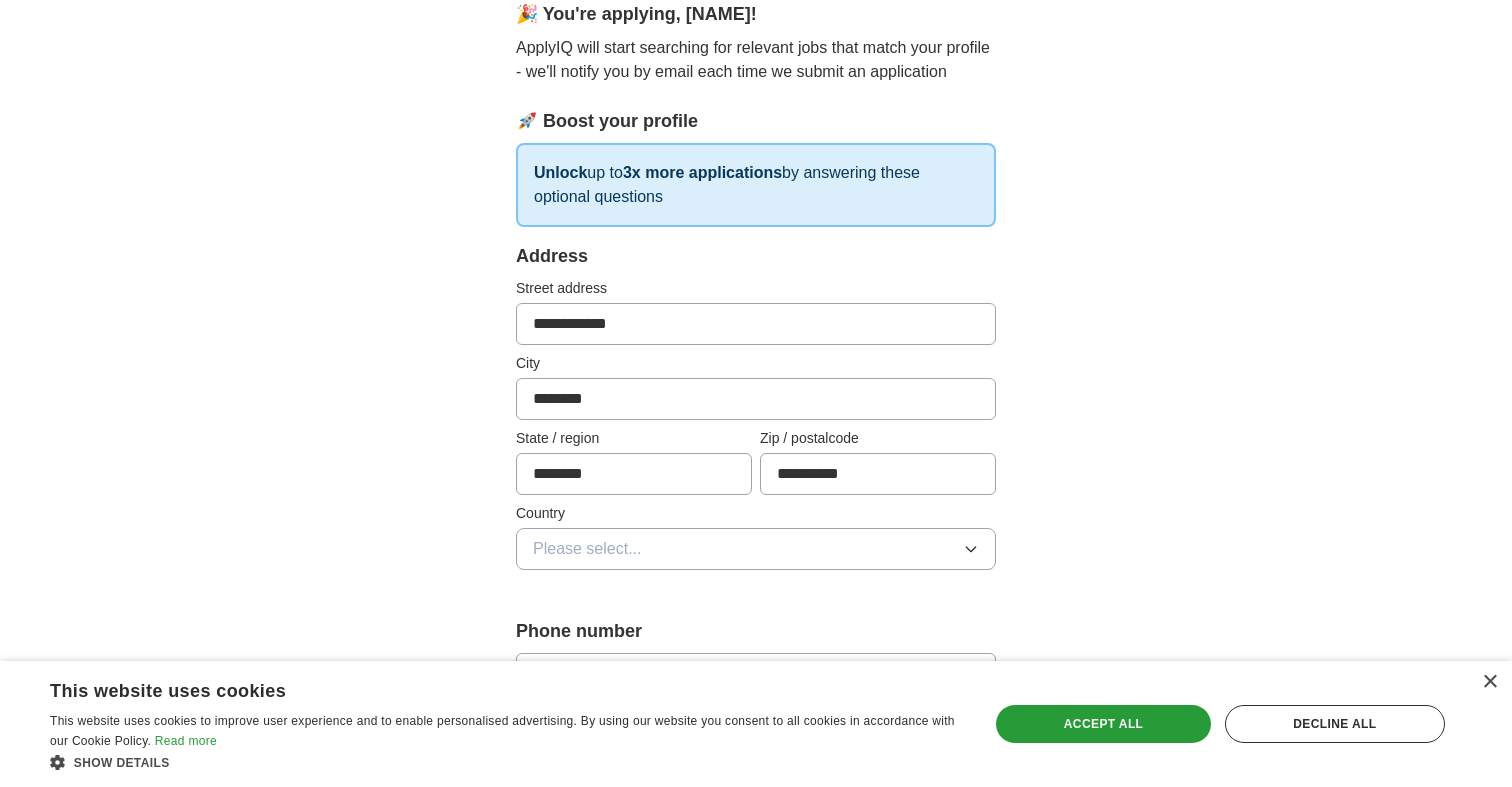 scroll, scrollTop: 219, scrollLeft: 0, axis: vertical 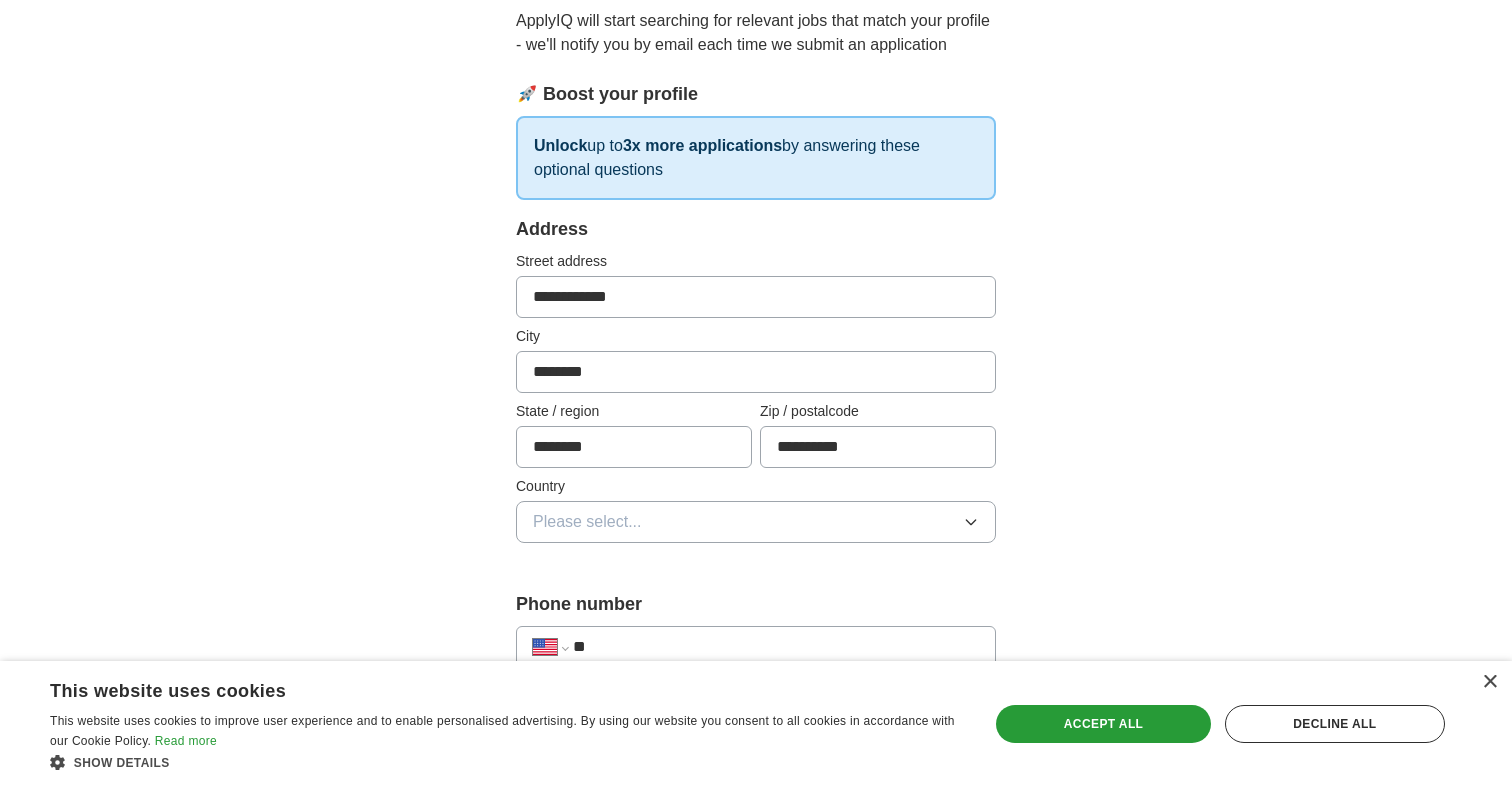 click on "Please select..." at bounding box center (756, 522) 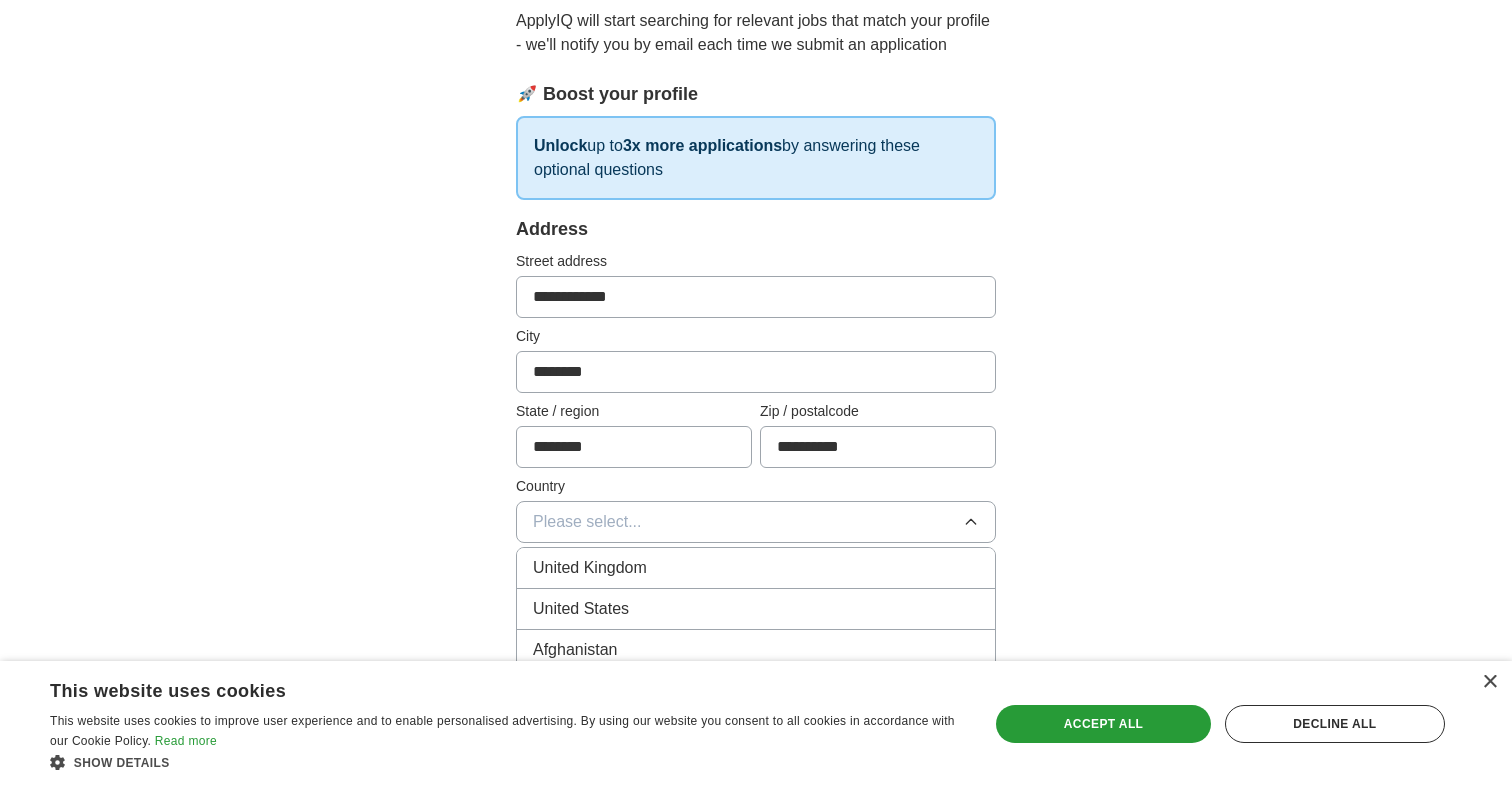 click on "United States" at bounding box center [756, 609] 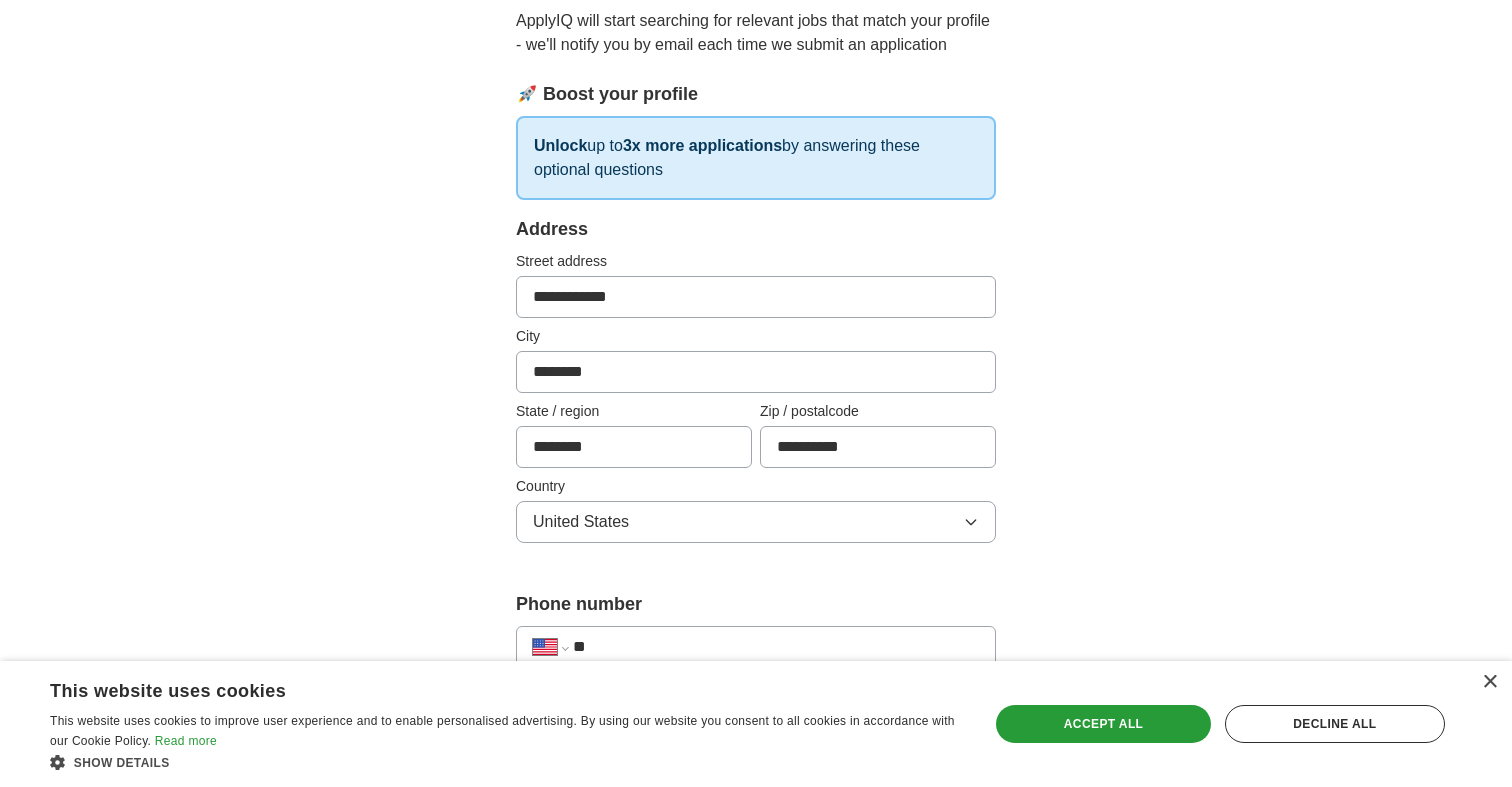 click on "**********" at bounding box center [878, 447] 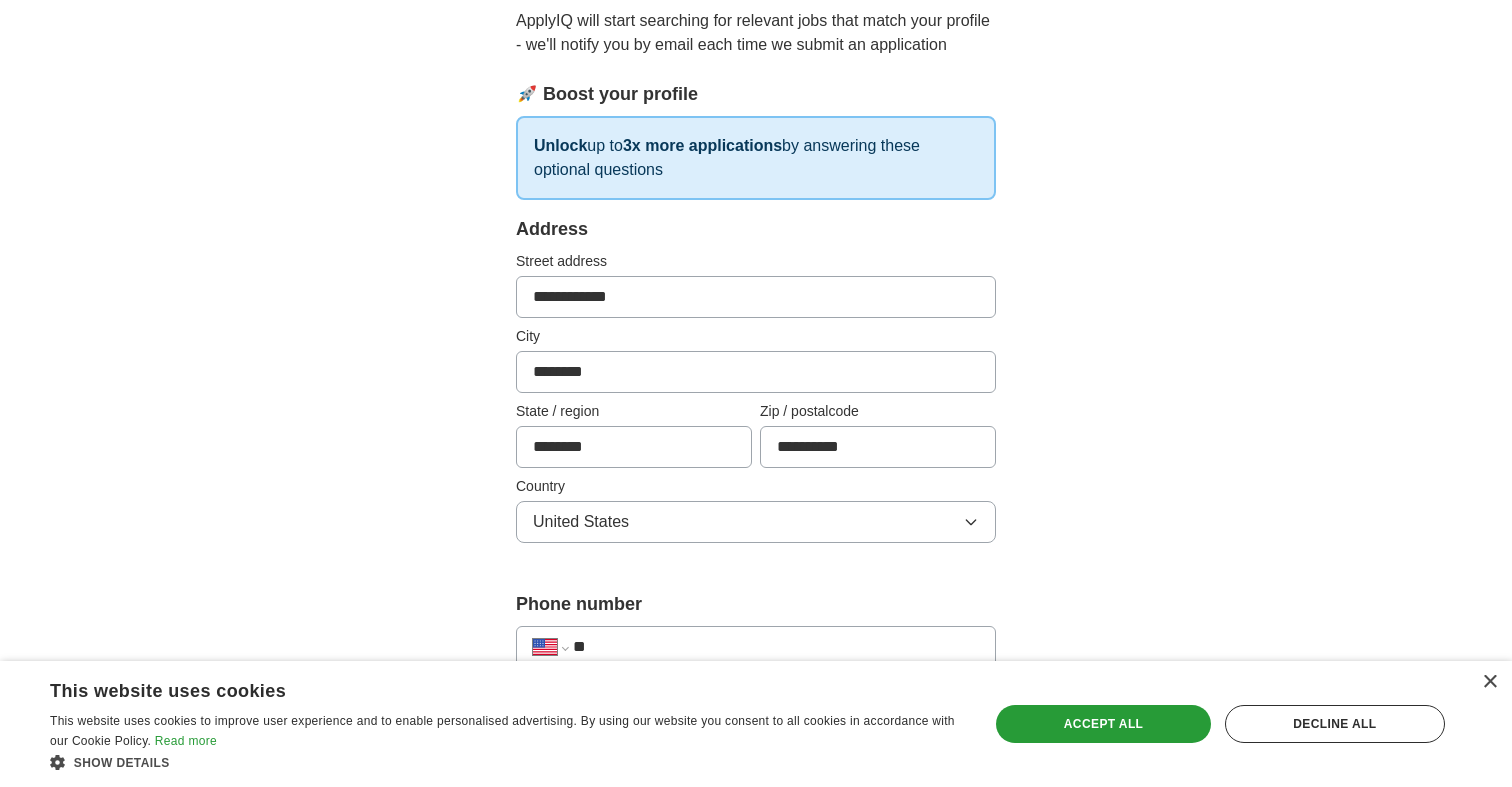 drag, startPoint x: 866, startPoint y: 449, endPoint x: 830, endPoint y: 449, distance: 36 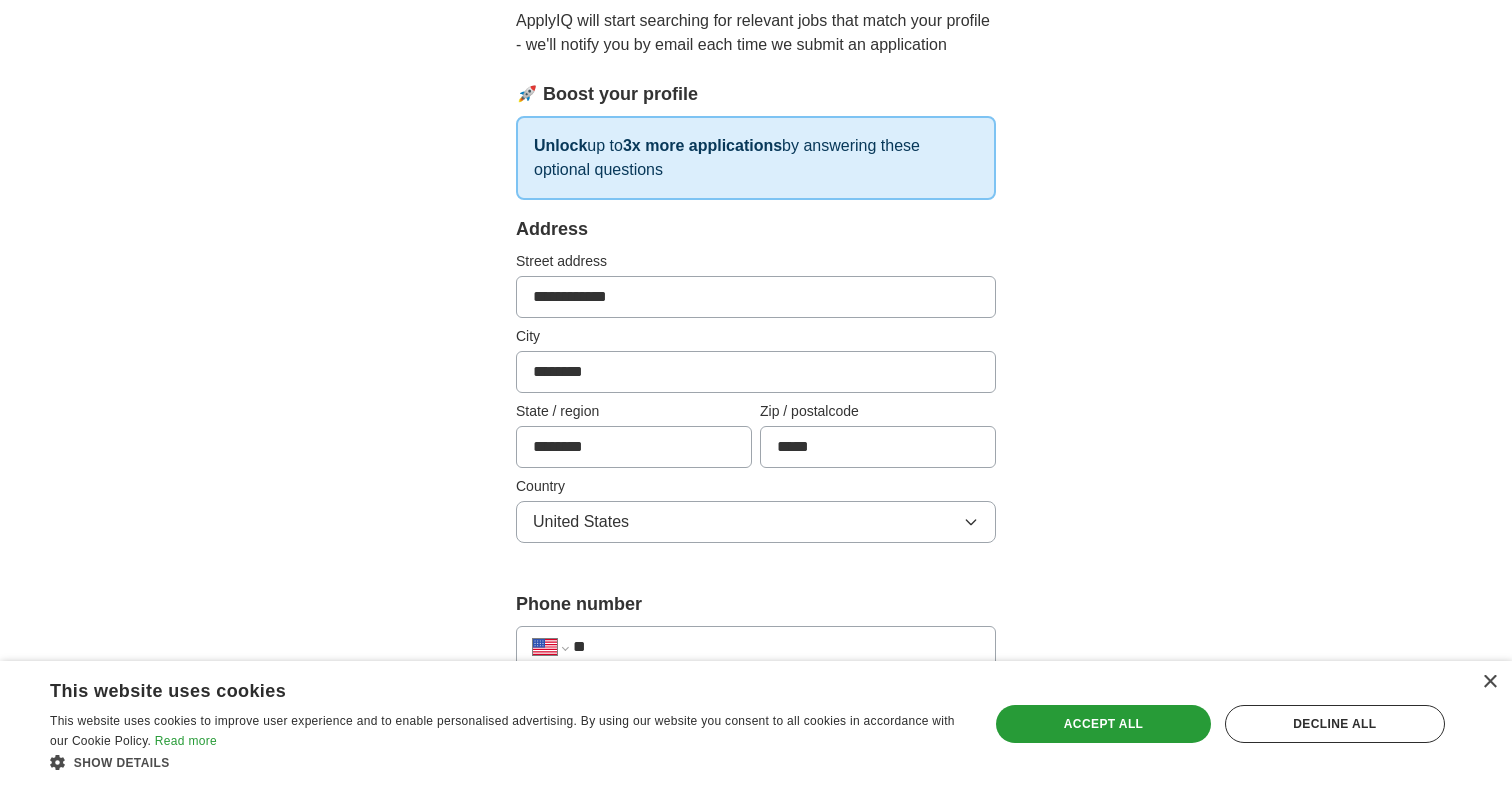 type on "*****" 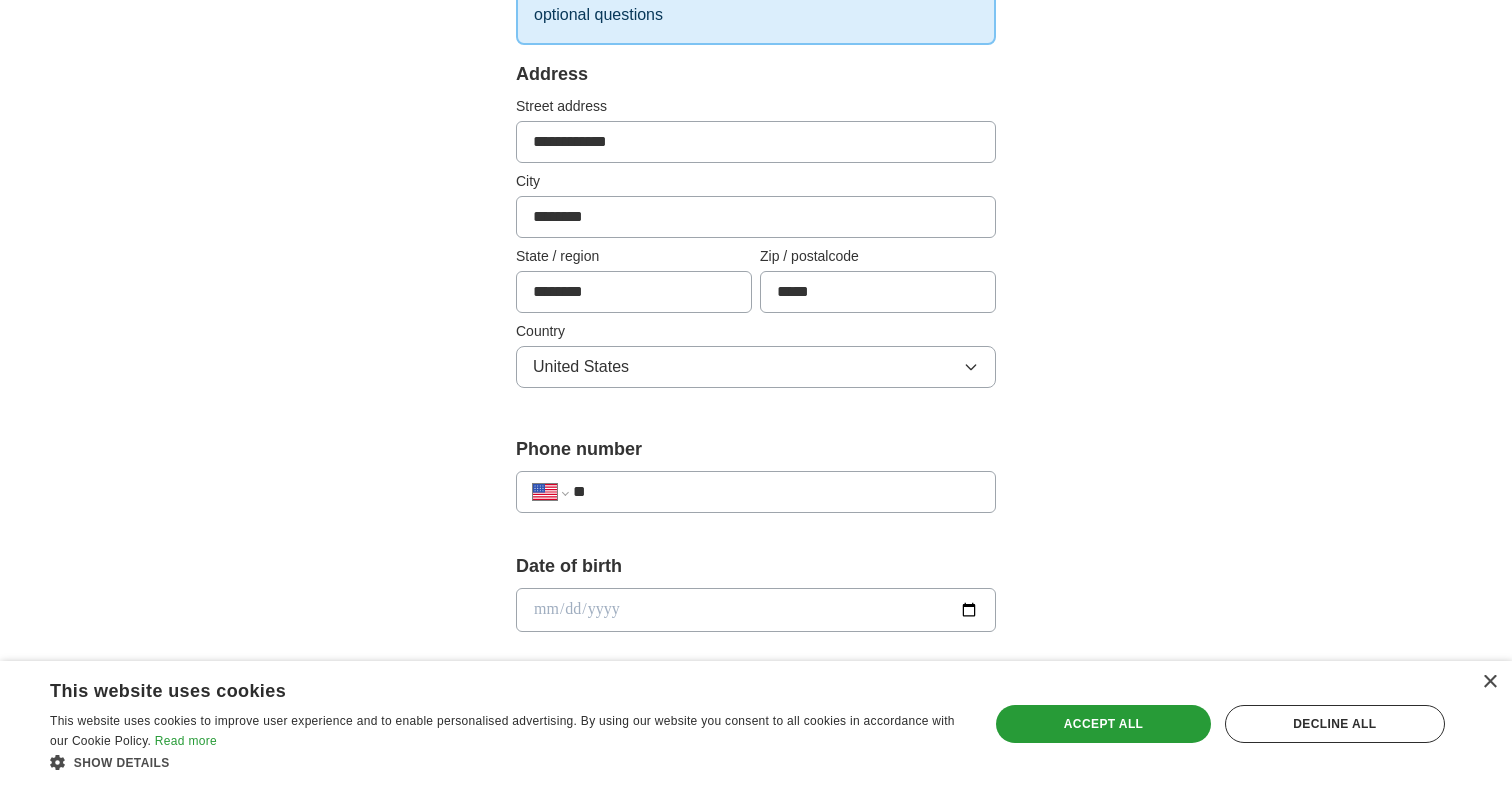 scroll, scrollTop: 460, scrollLeft: 0, axis: vertical 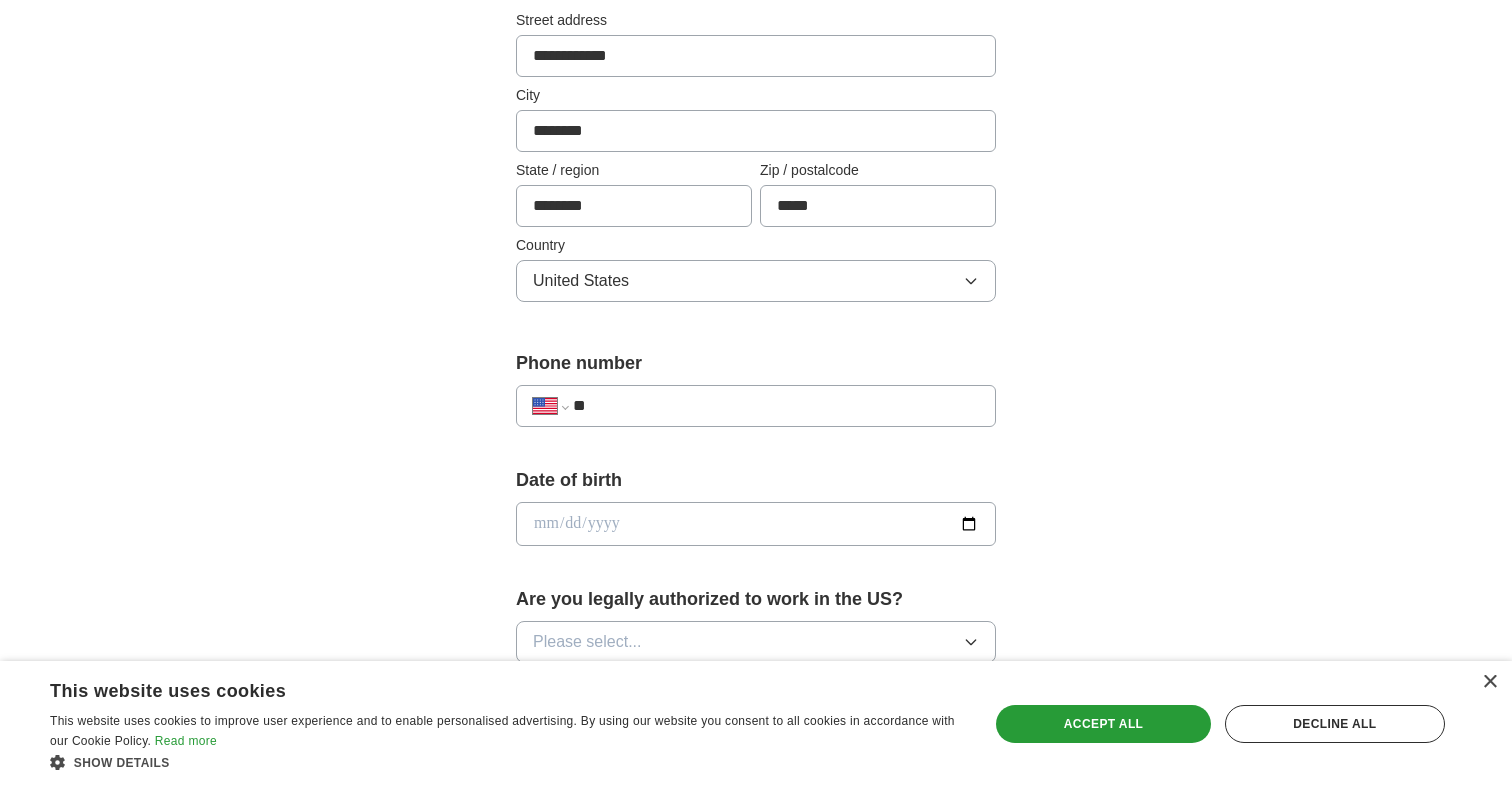 click on "**" at bounding box center (776, 406) 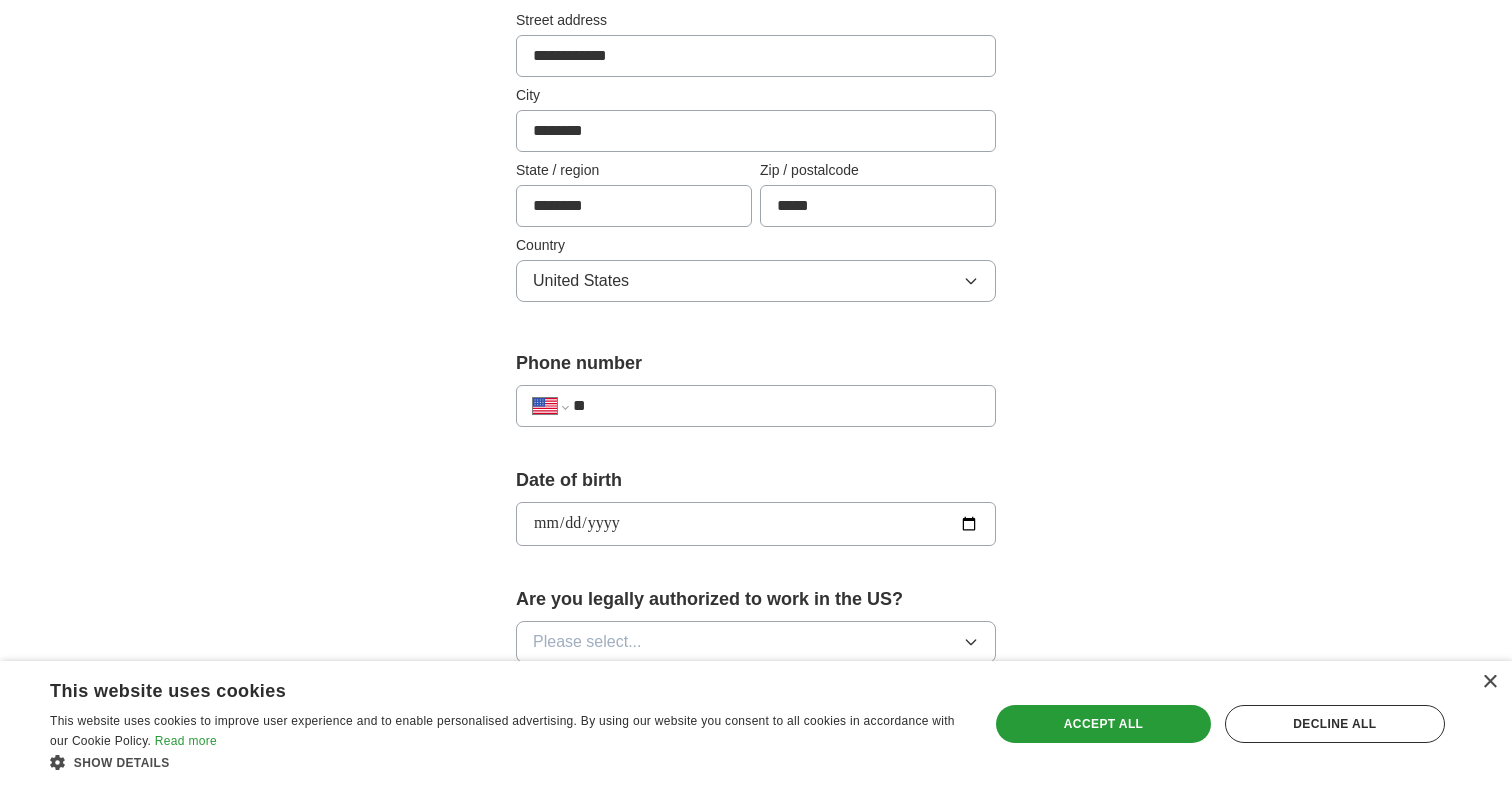 type on "**********" 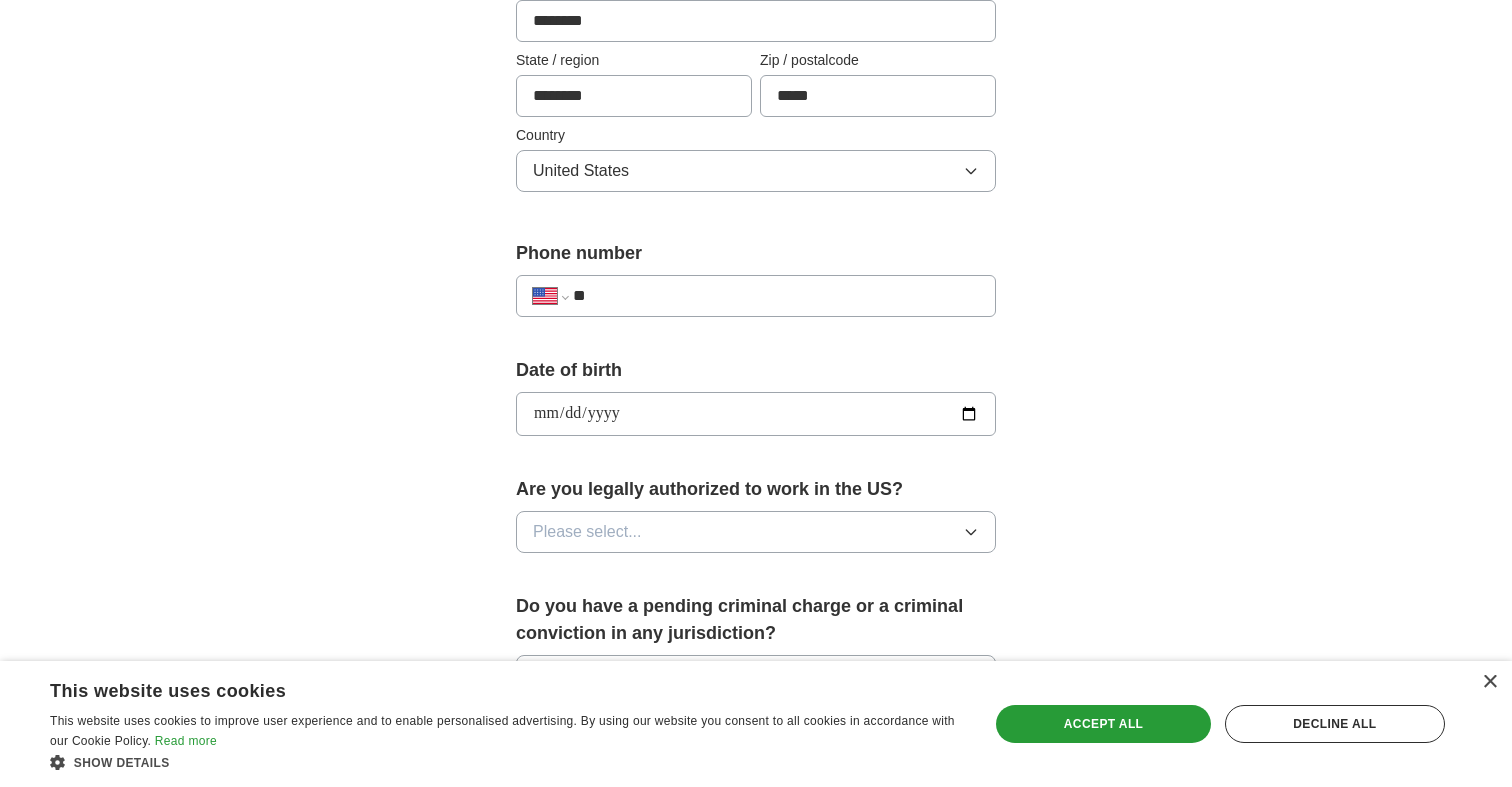 scroll, scrollTop: 620, scrollLeft: 0, axis: vertical 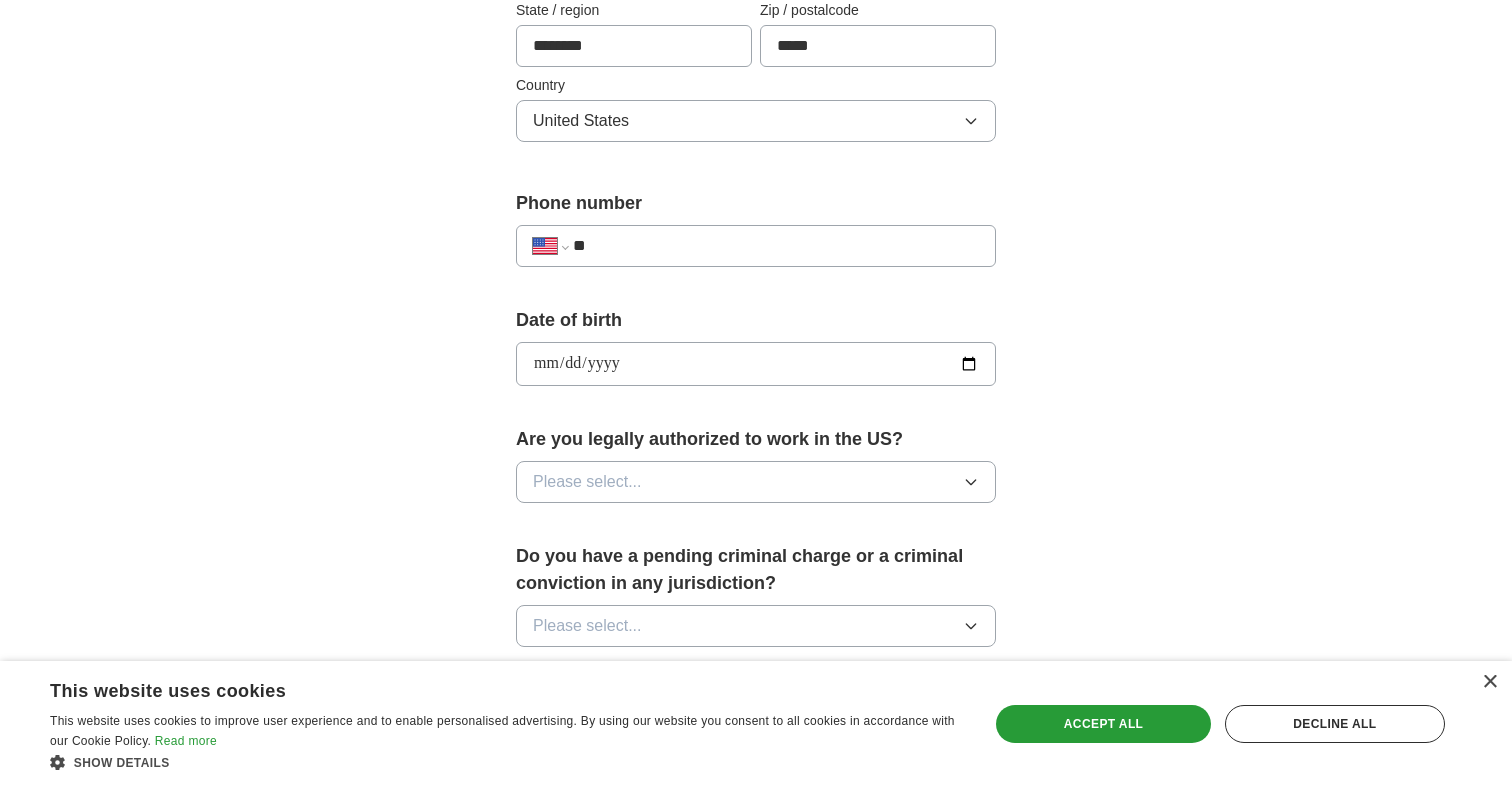 click on "Please select..." at bounding box center (756, 482) 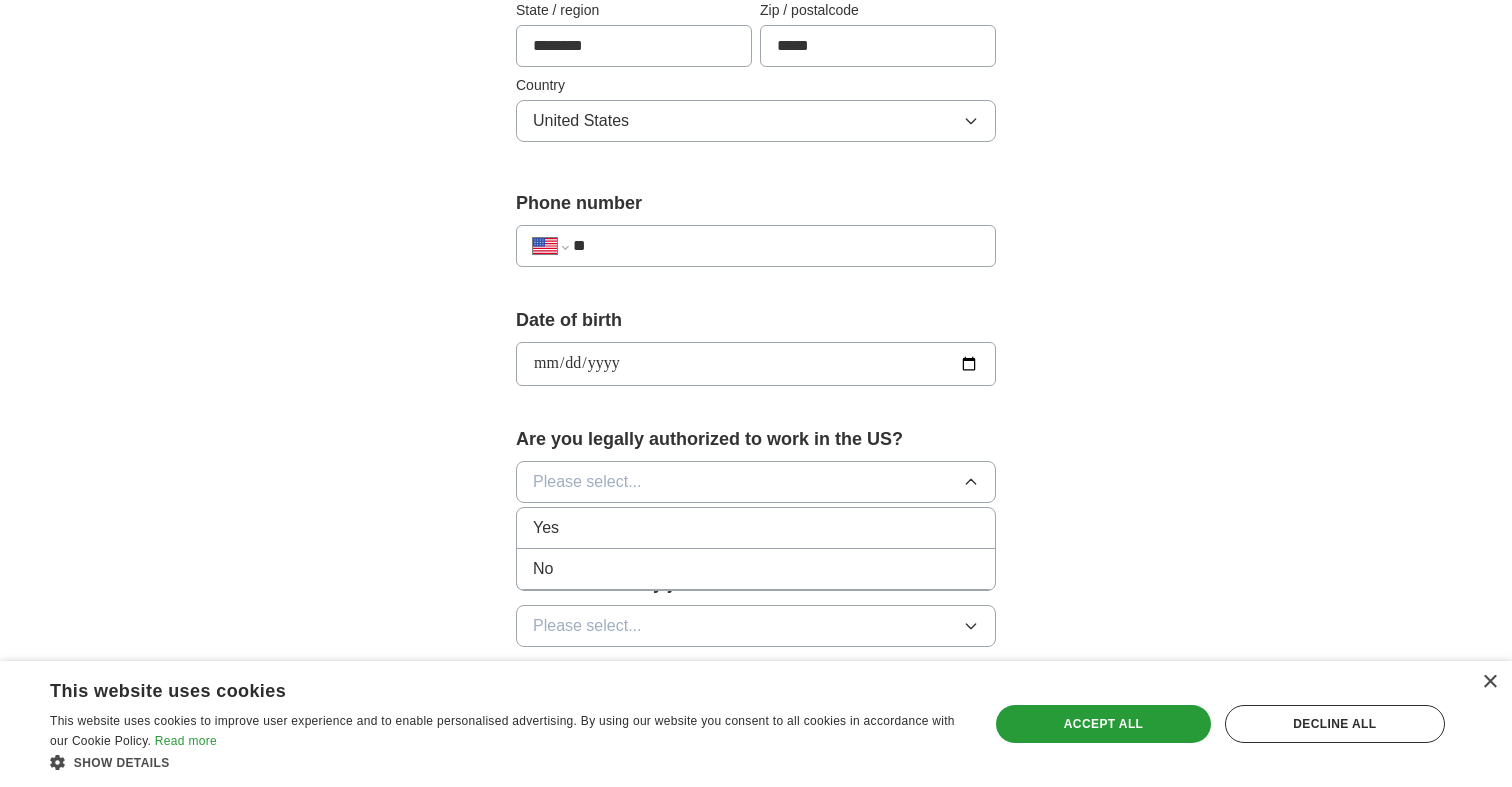 click on "Yes" at bounding box center (756, 528) 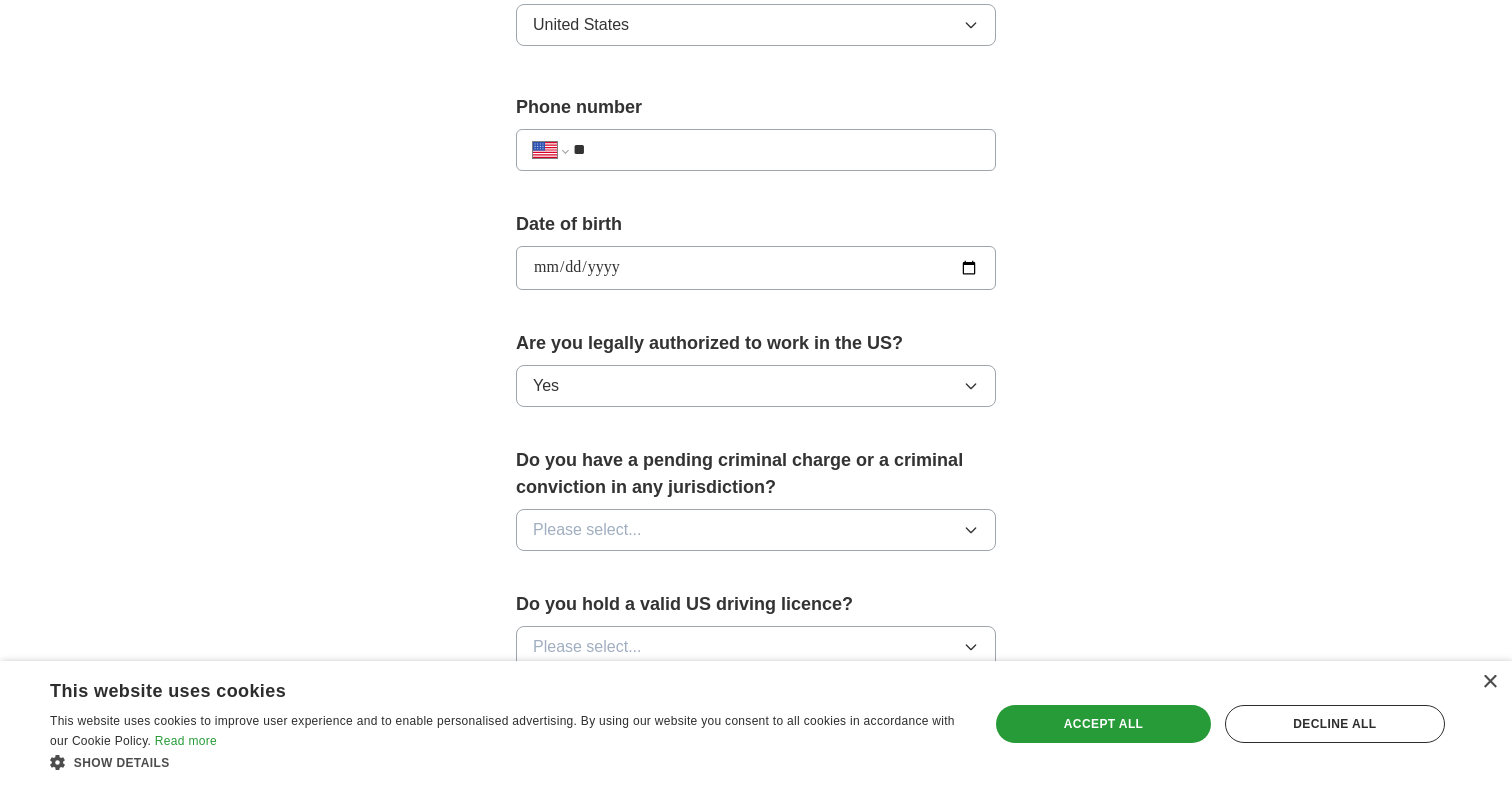 scroll, scrollTop: 775, scrollLeft: 0, axis: vertical 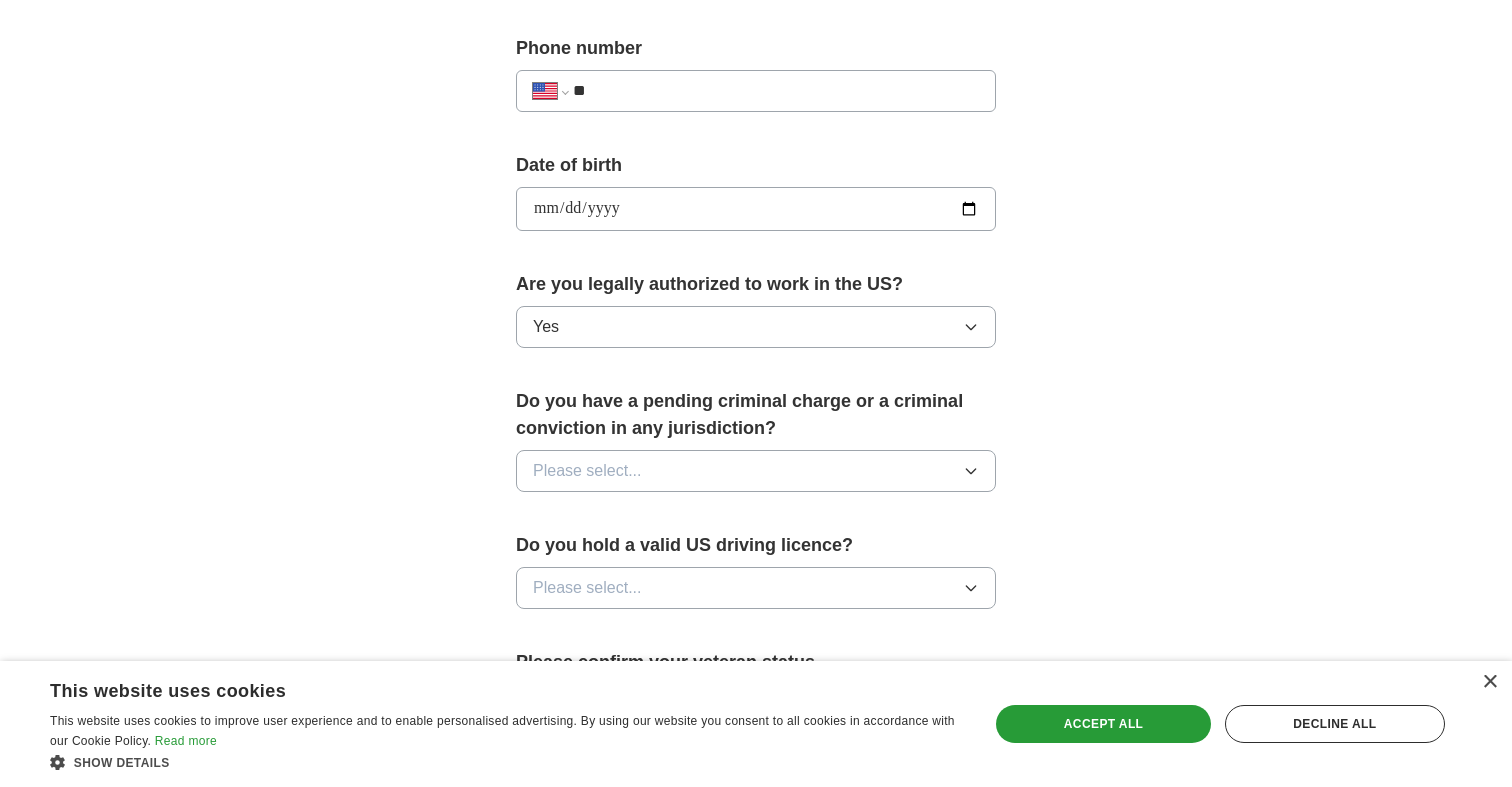 click on "Please select..." at bounding box center (756, 471) 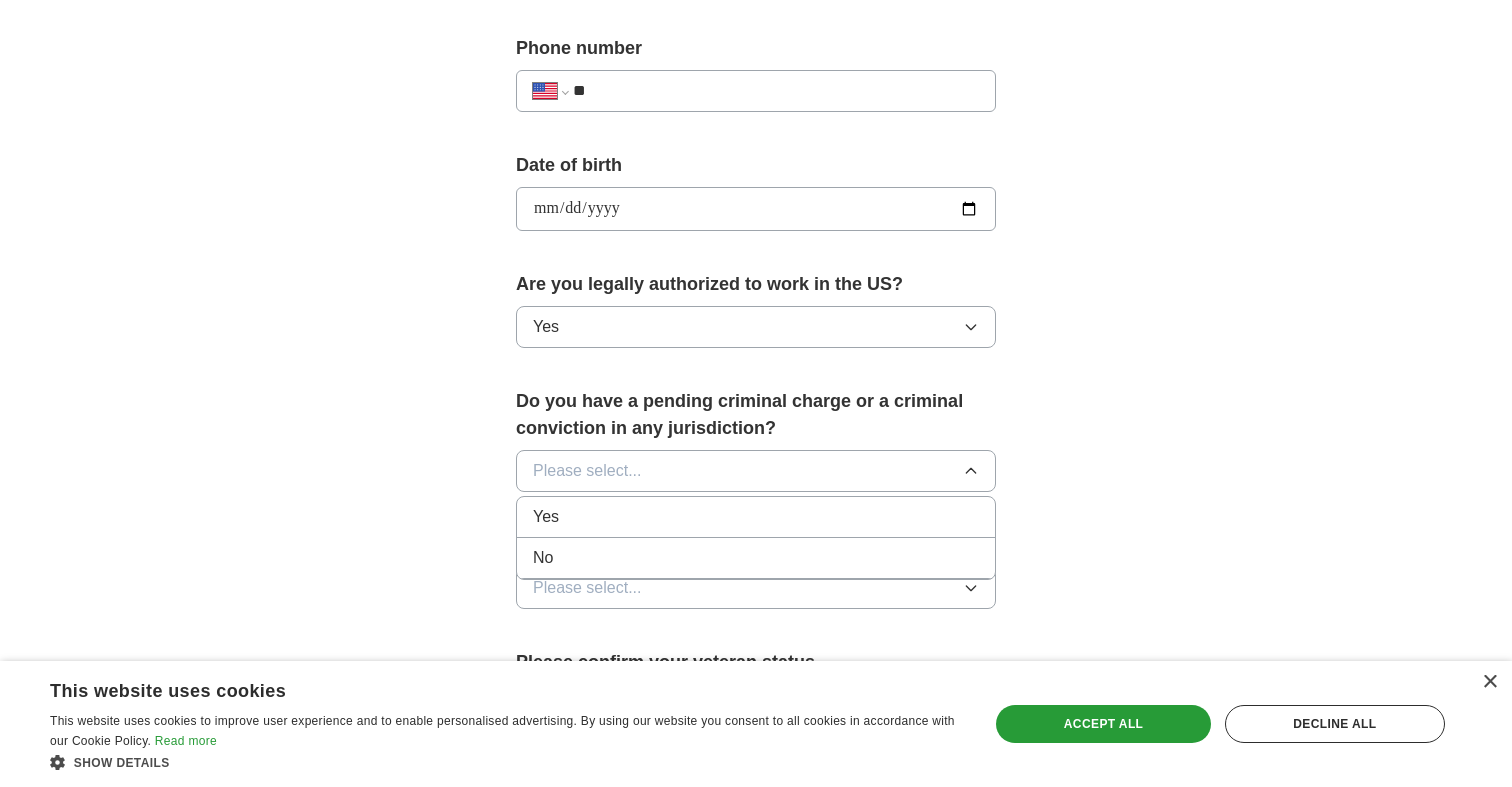click on "No" at bounding box center [756, 558] 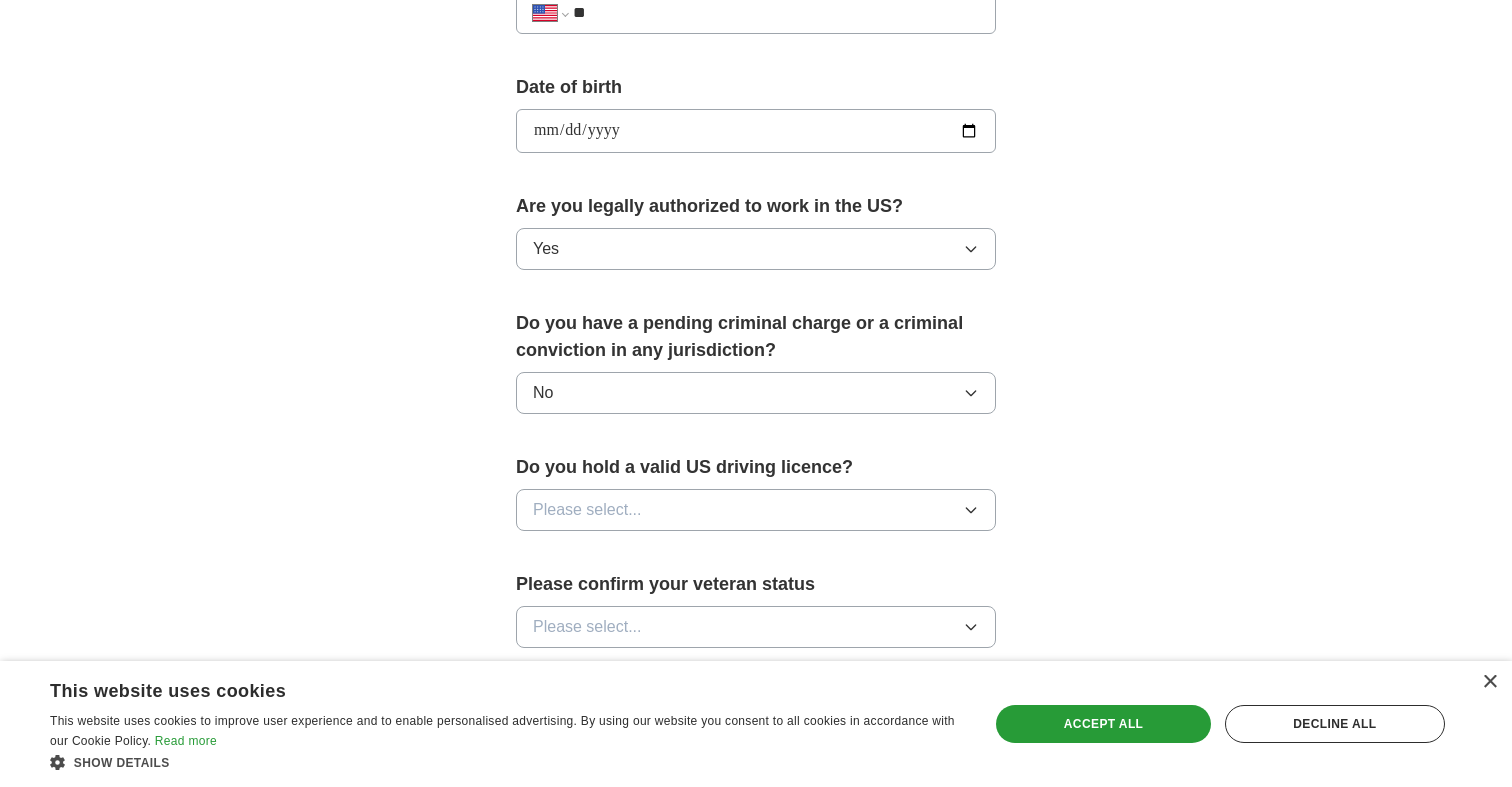scroll, scrollTop: 872, scrollLeft: 0, axis: vertical 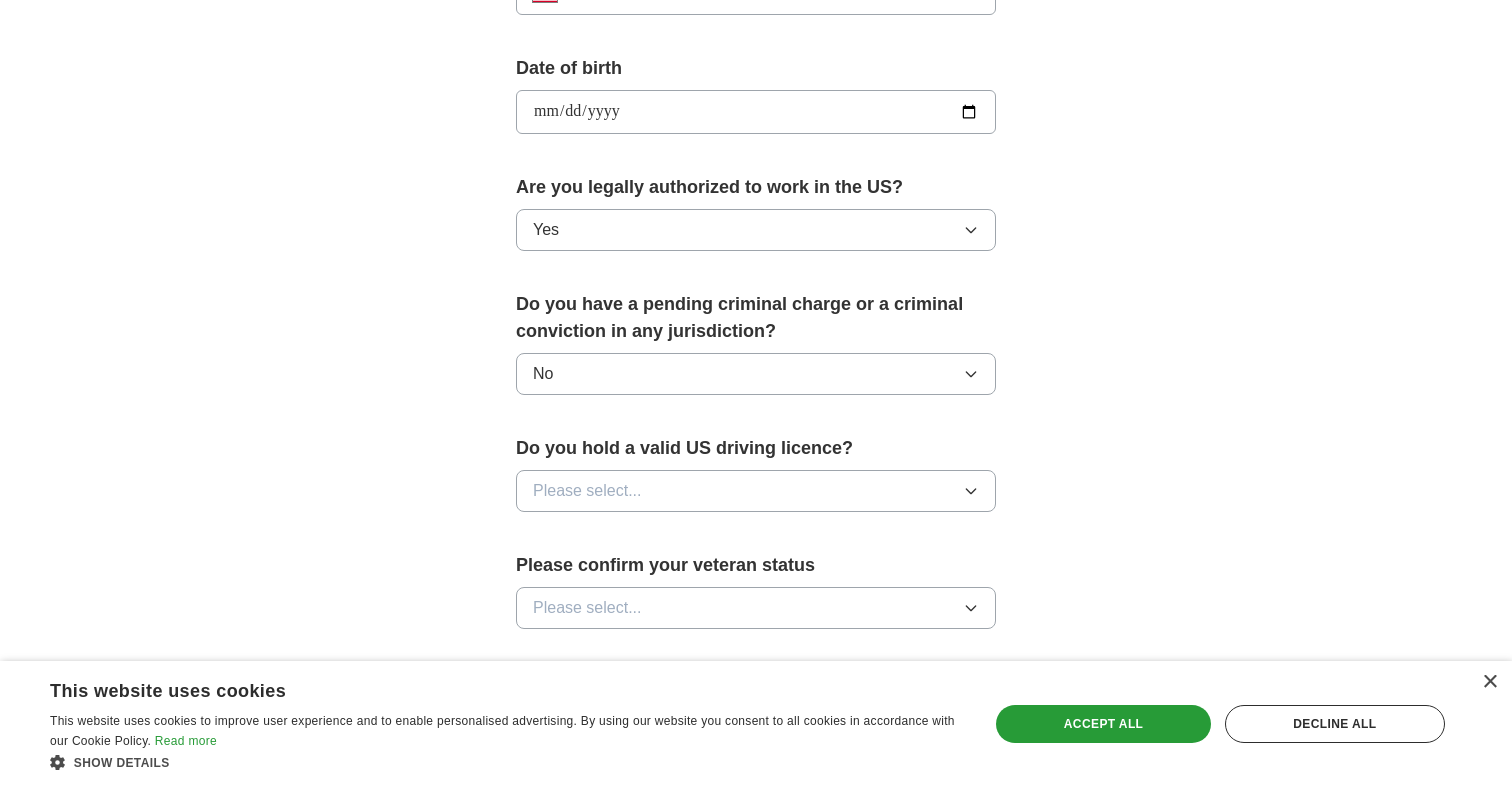 click on "Please select..." at bounding box center [756, 491] 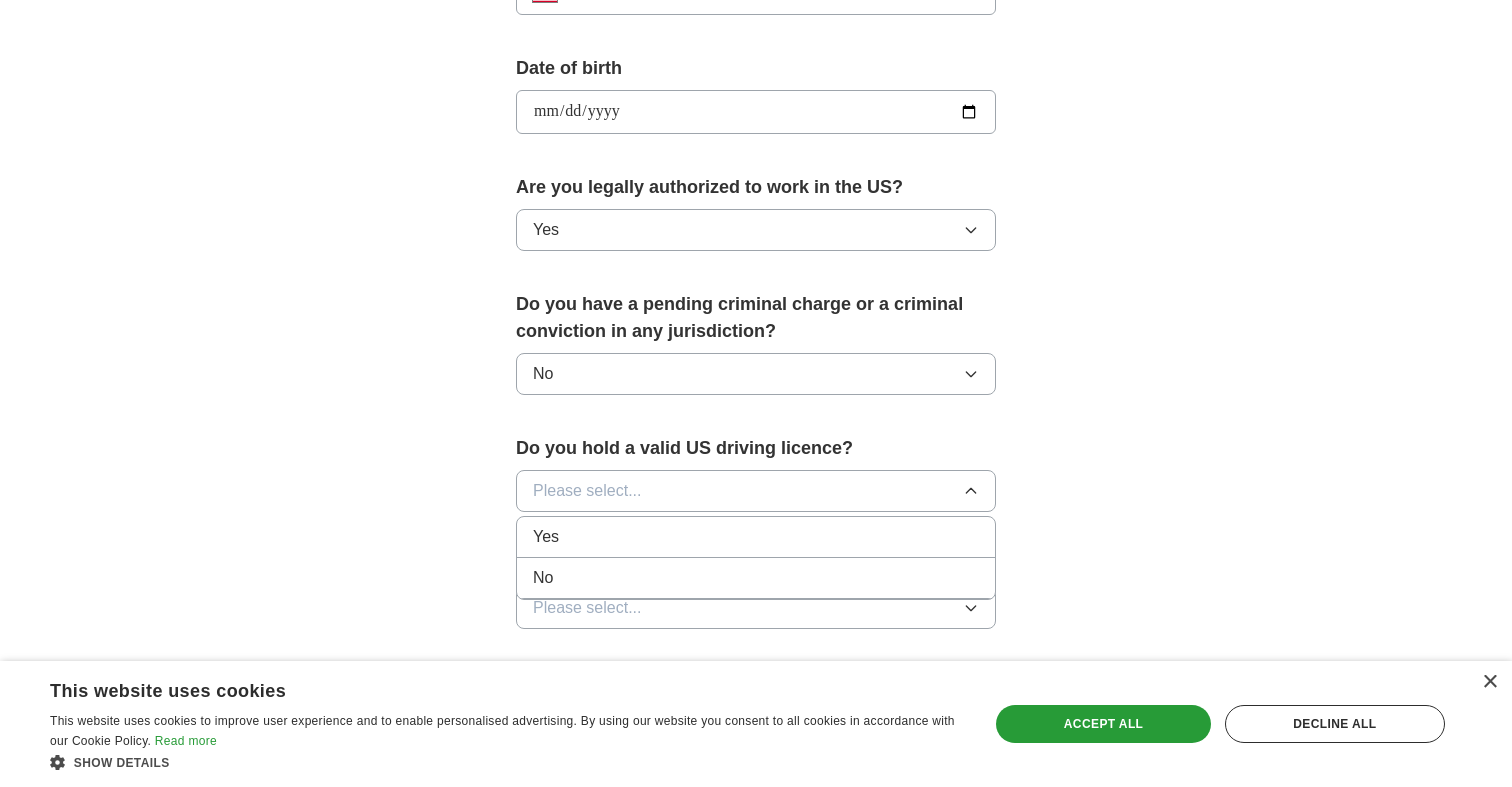 click on "Yes" at bounding box center (756, 537) 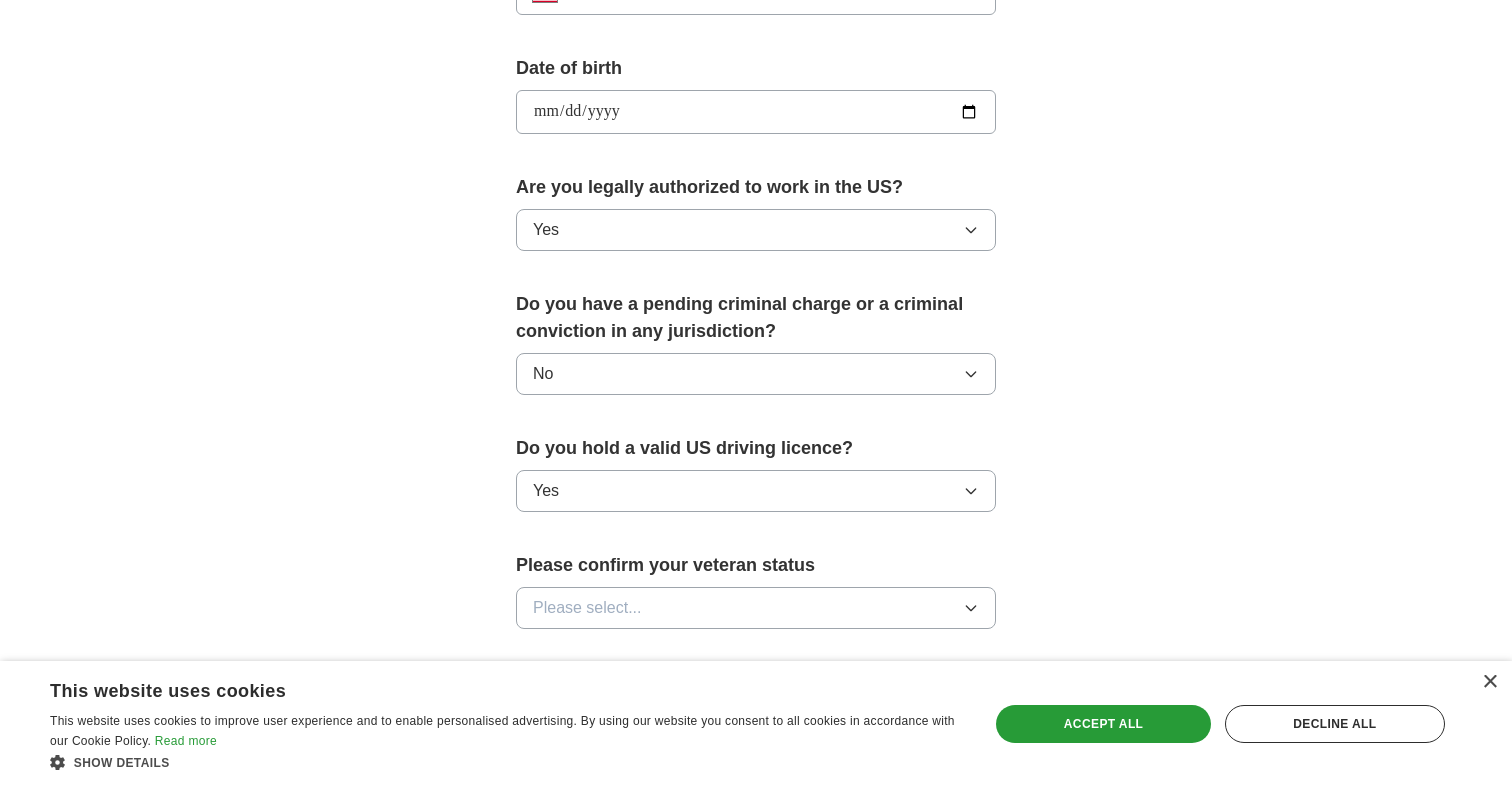 click on "Please select..." at bounding box center [756, 608] 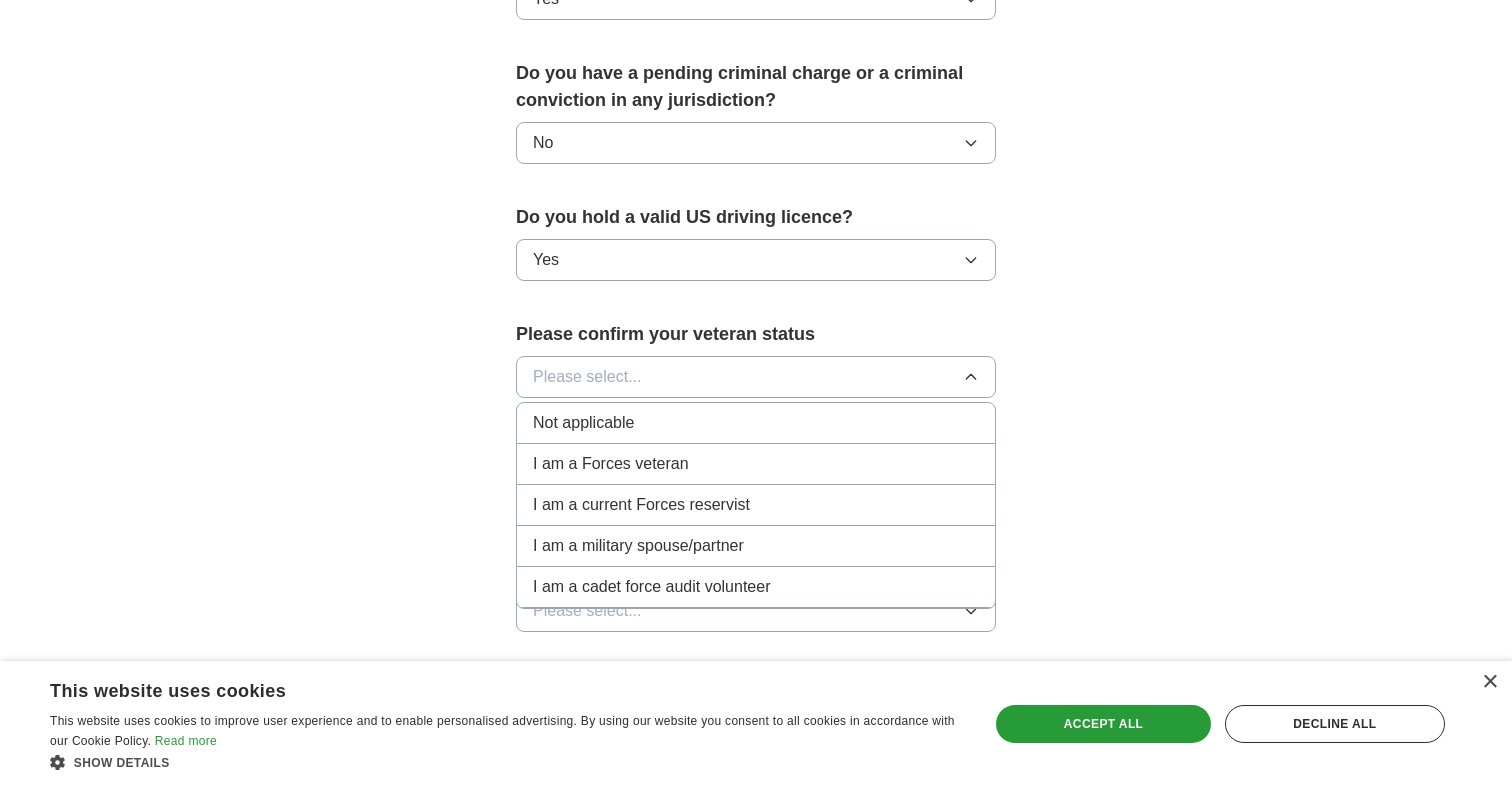 scroll, scrollTop: 1107, scrollLeft: 0, axis: vertical 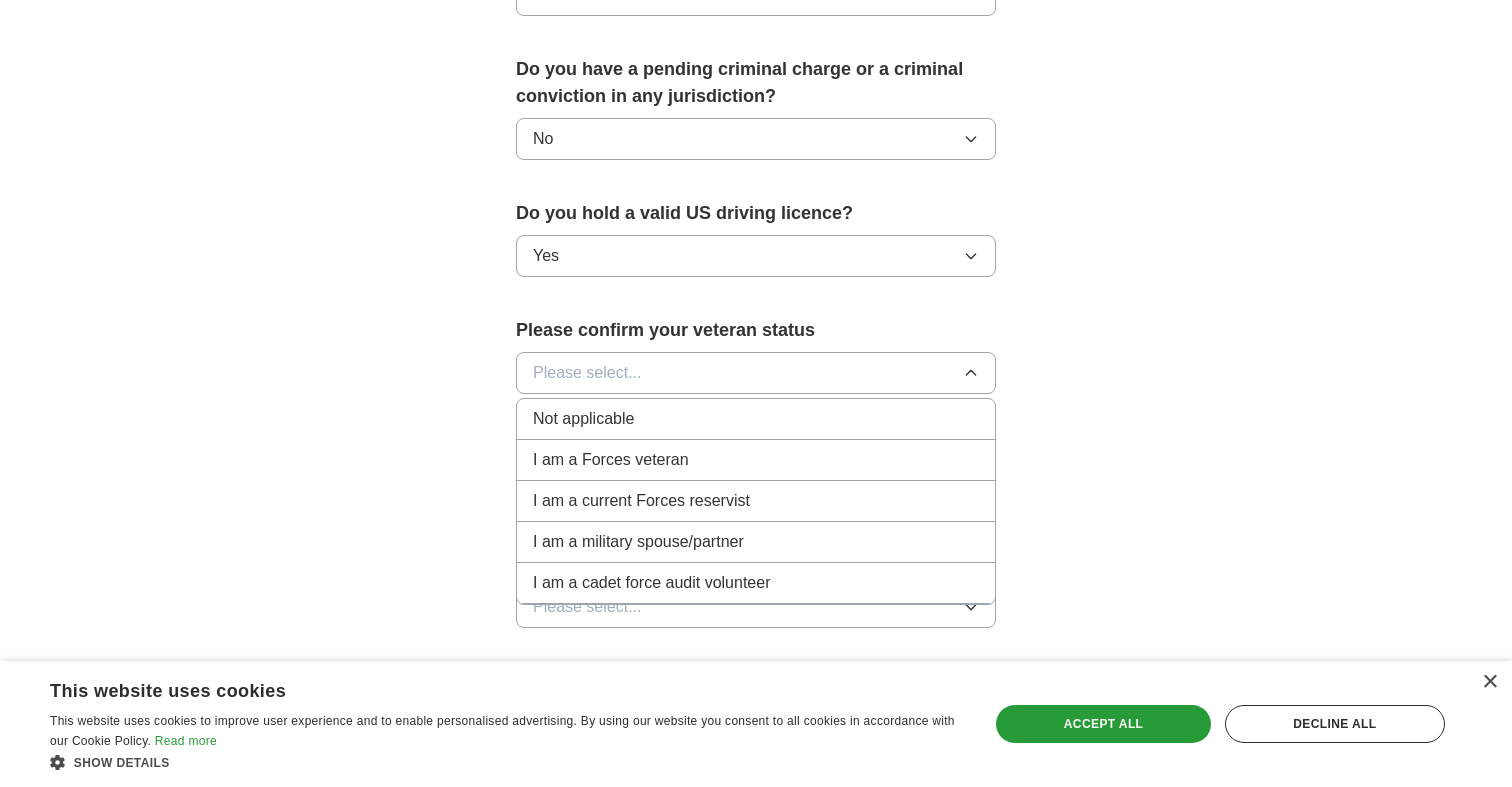 click on "Not applicable" at bounding box center [756, 419] 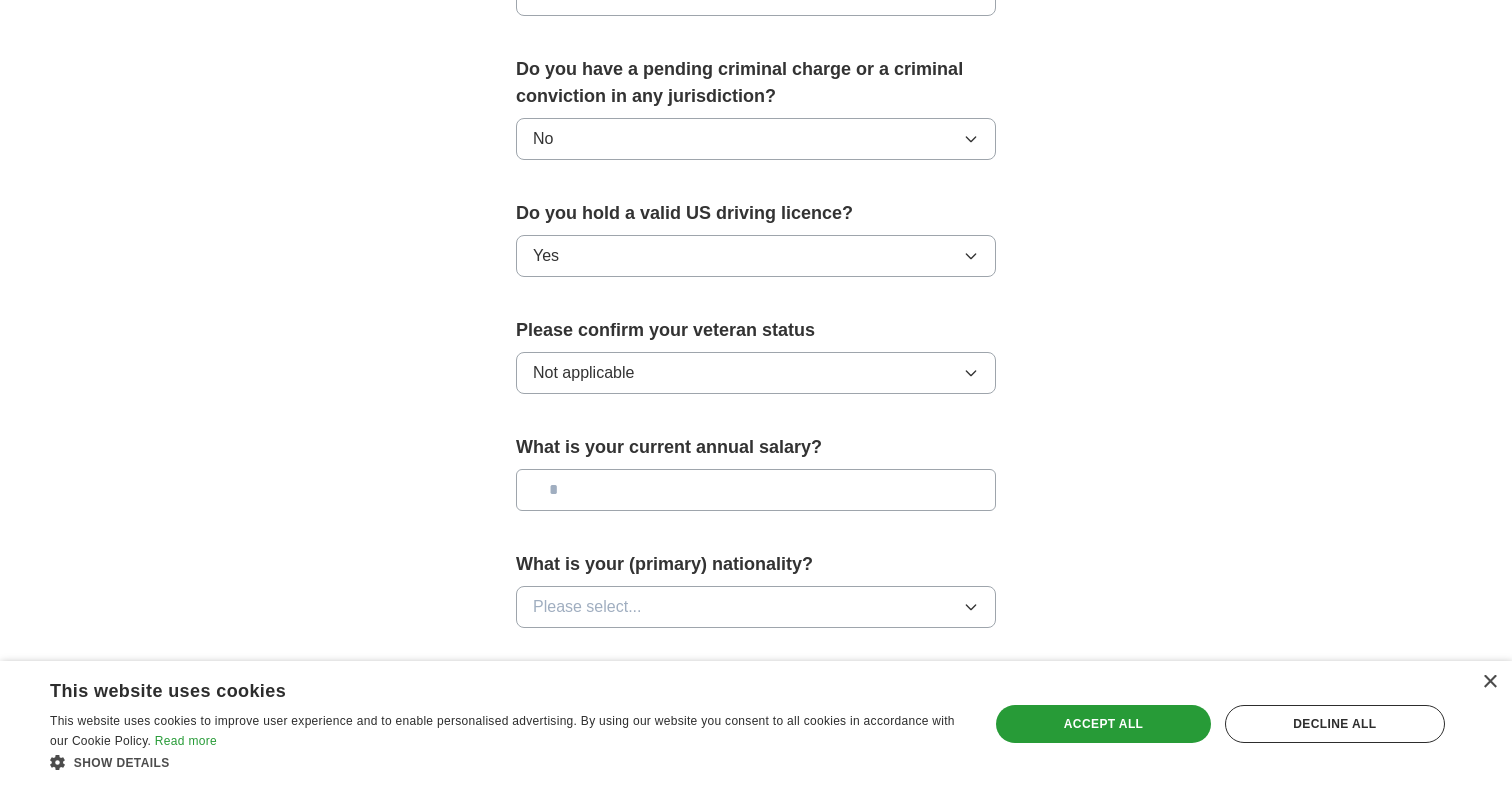 click at bounding box center [756, 490] 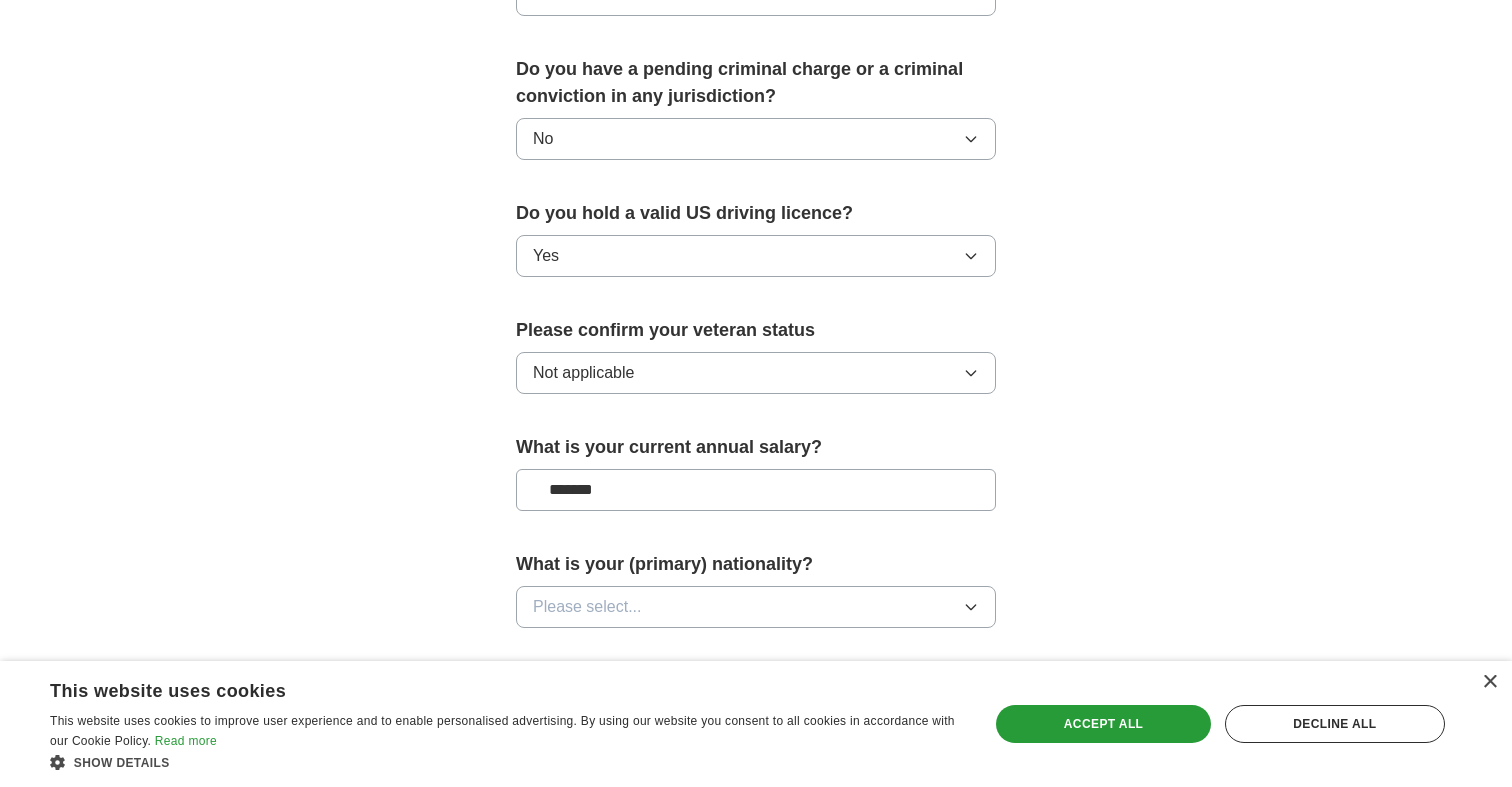 type on "*******" 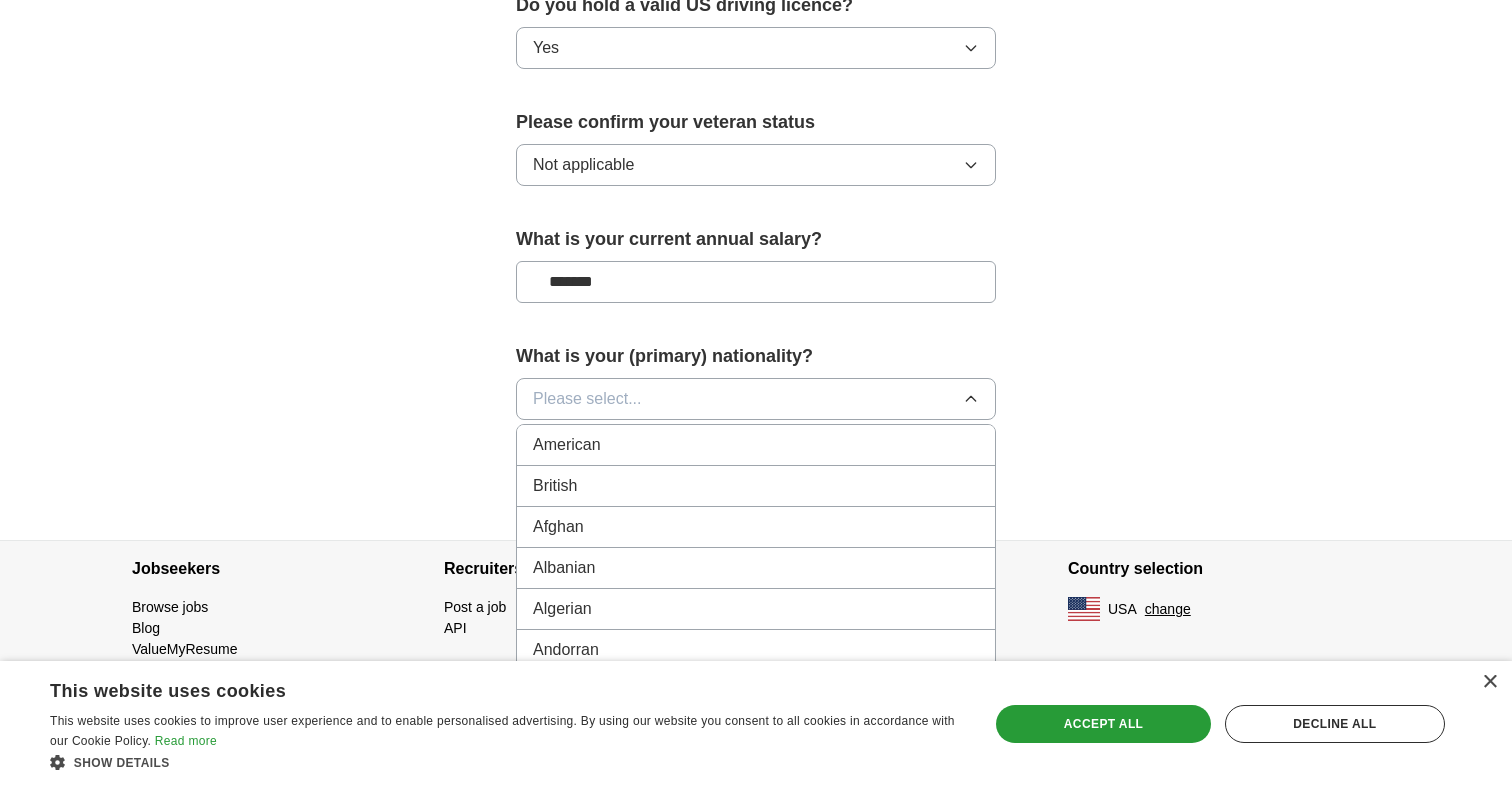 scroll, scrollTop: 1325, scrollLeft: 0, axis: vertical 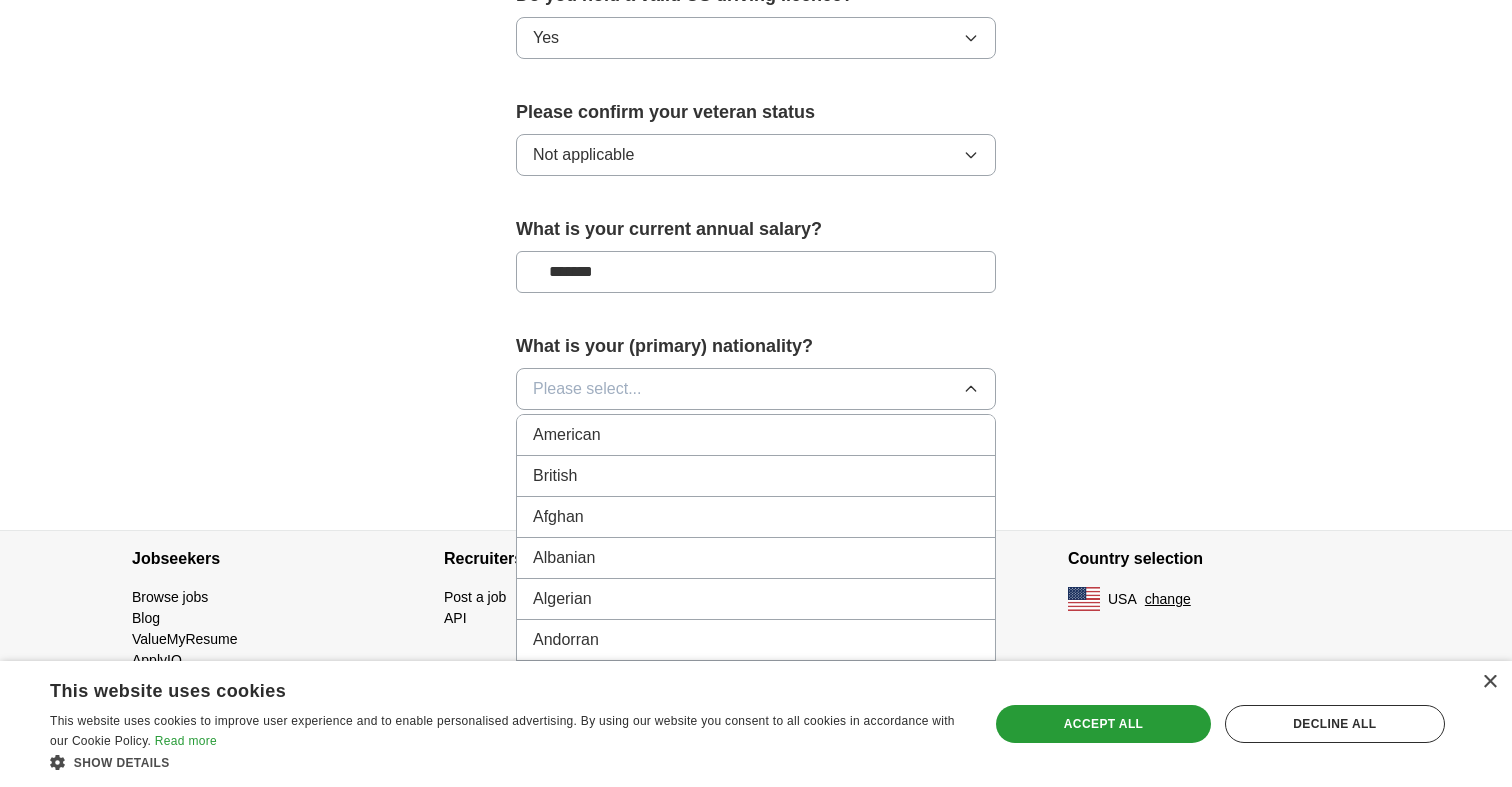 click on "American" at bounding box center [756, 435] 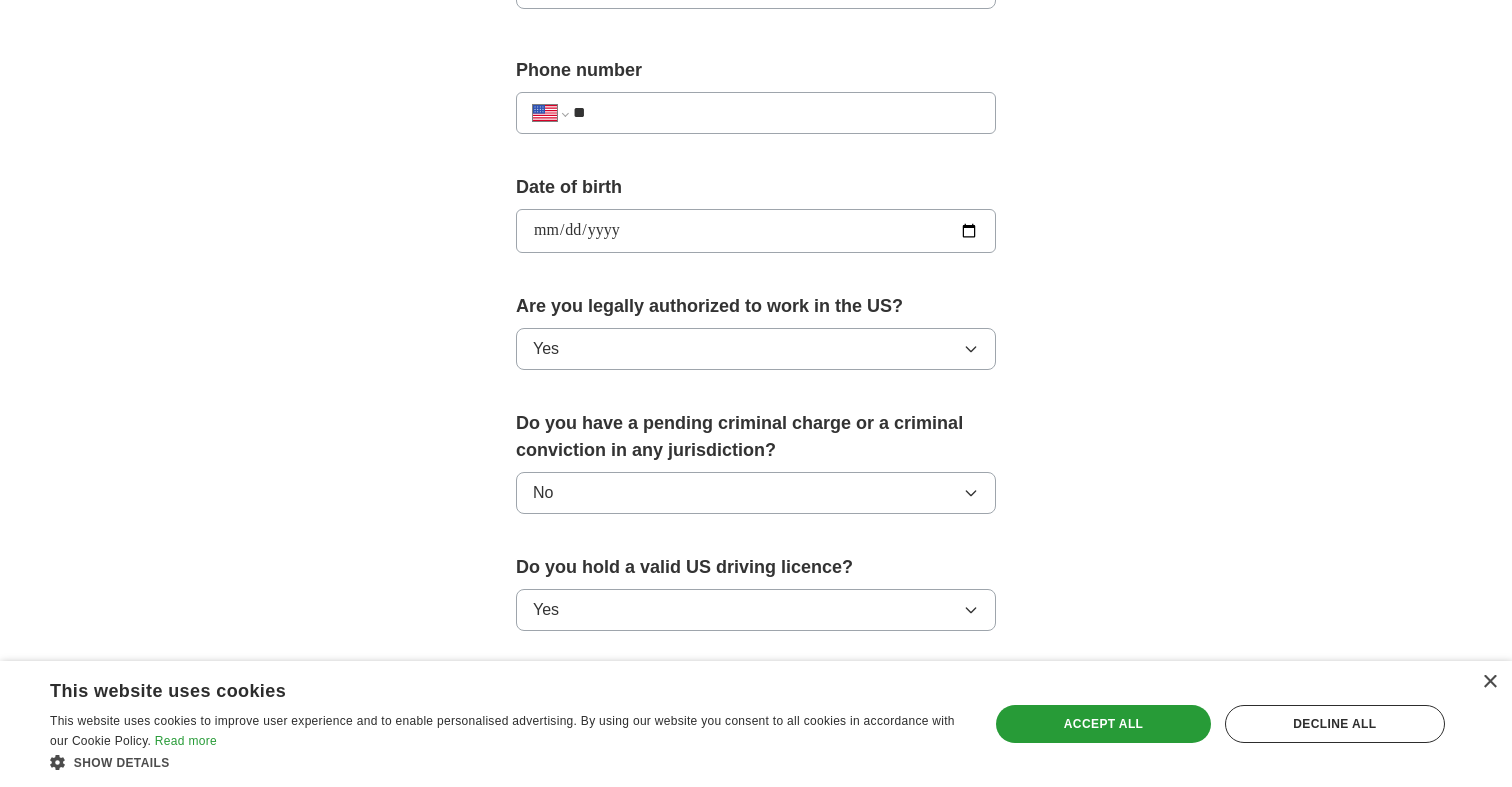 scroll, scrollTop: 1270, scrollLeft: 0, axis: vertical 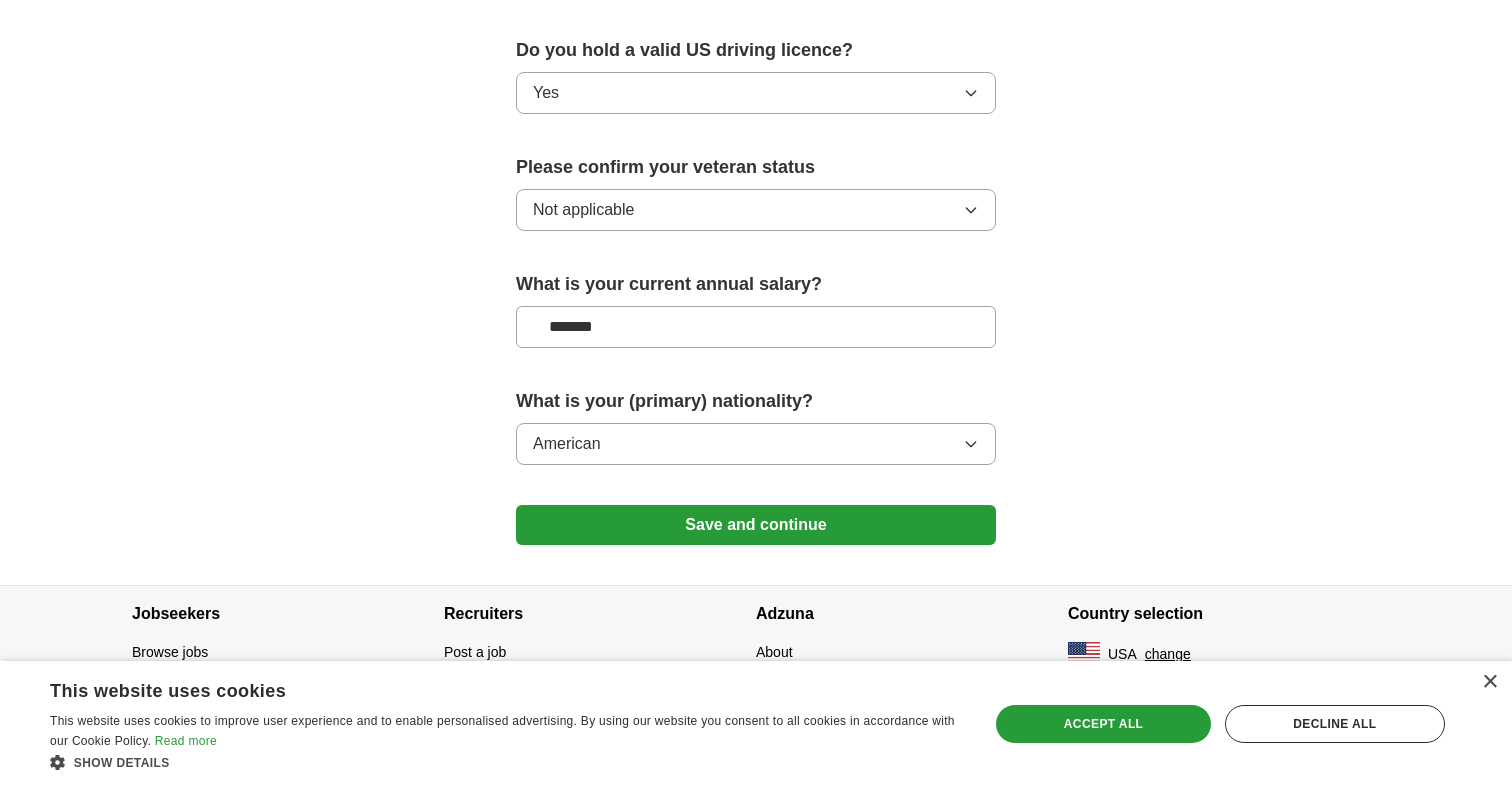 click on "Save and continue" at bounding box center [756, 525] 